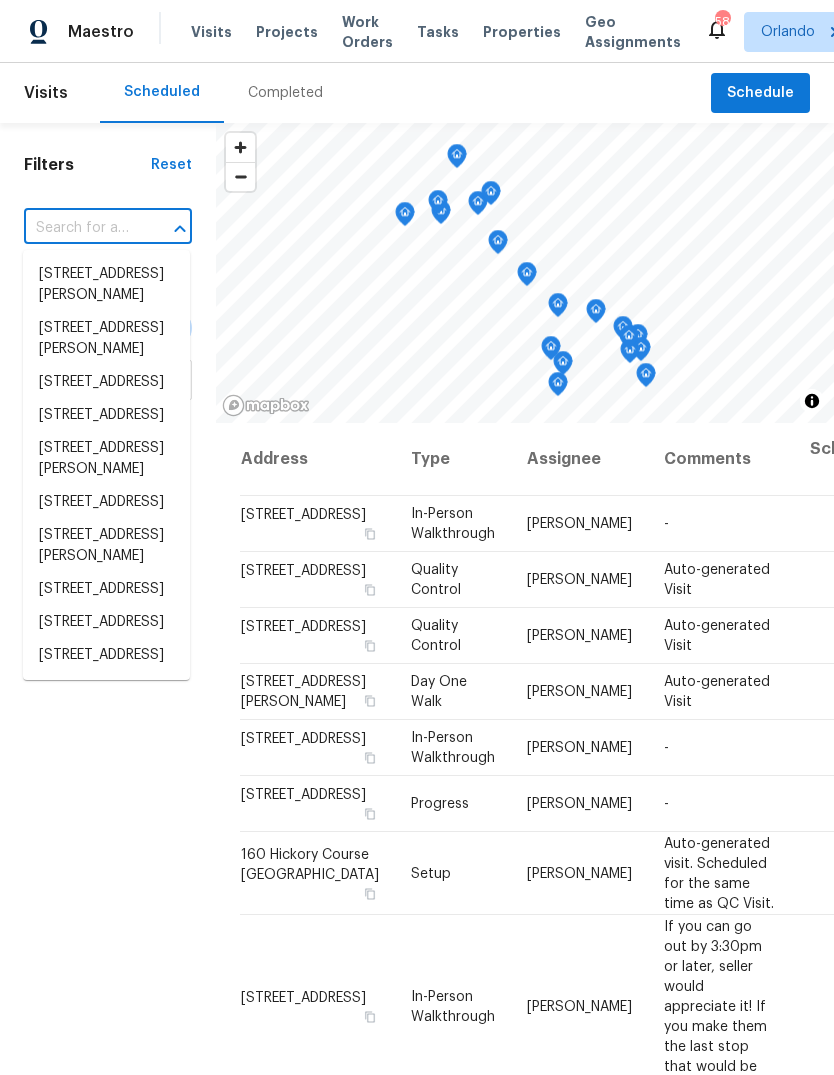 scroll, scrollTop: 0, scrollLeft: 0, axis: both 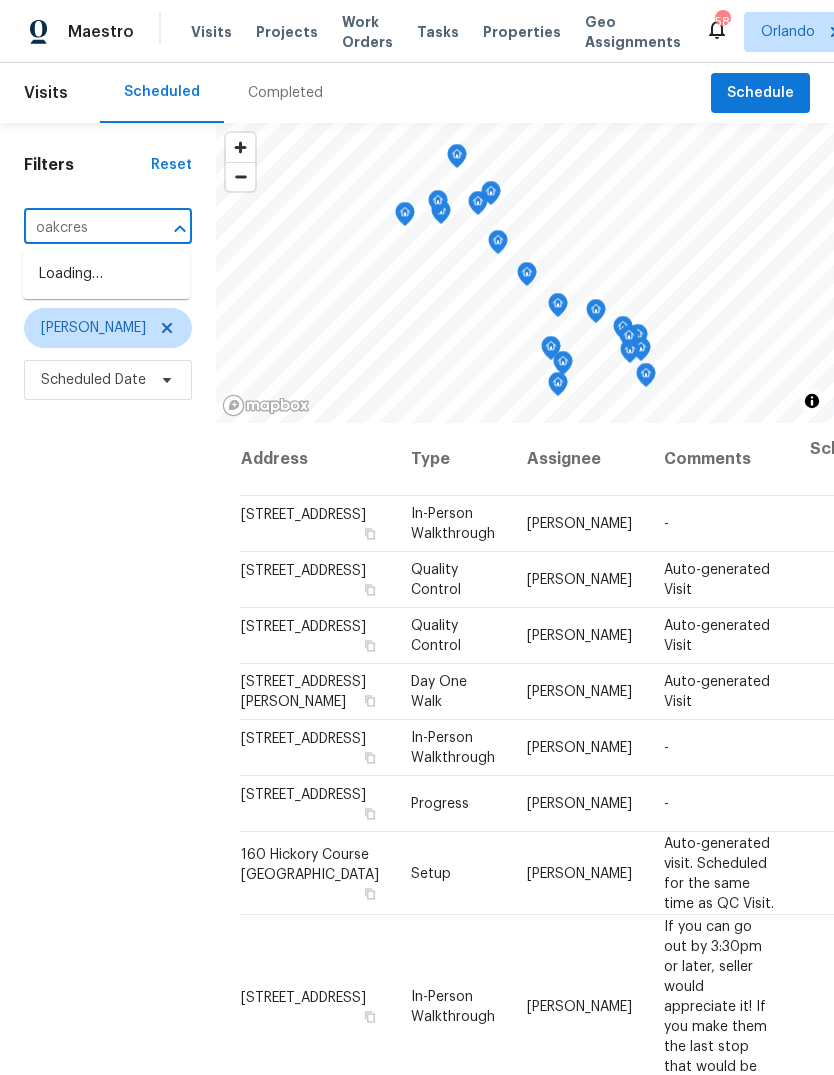 type on "oakcrest" 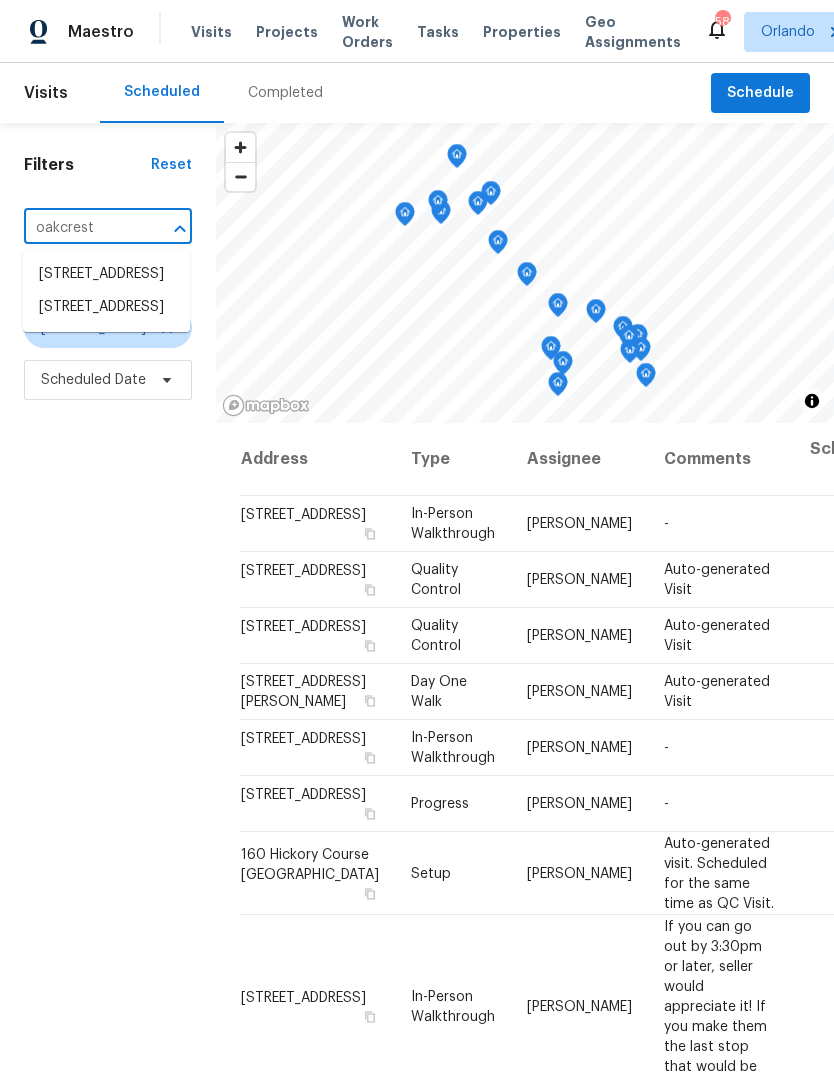 click on "6117 Oakcrest Cir, Orlando, FL 32808" at bounding box center (106, 307) 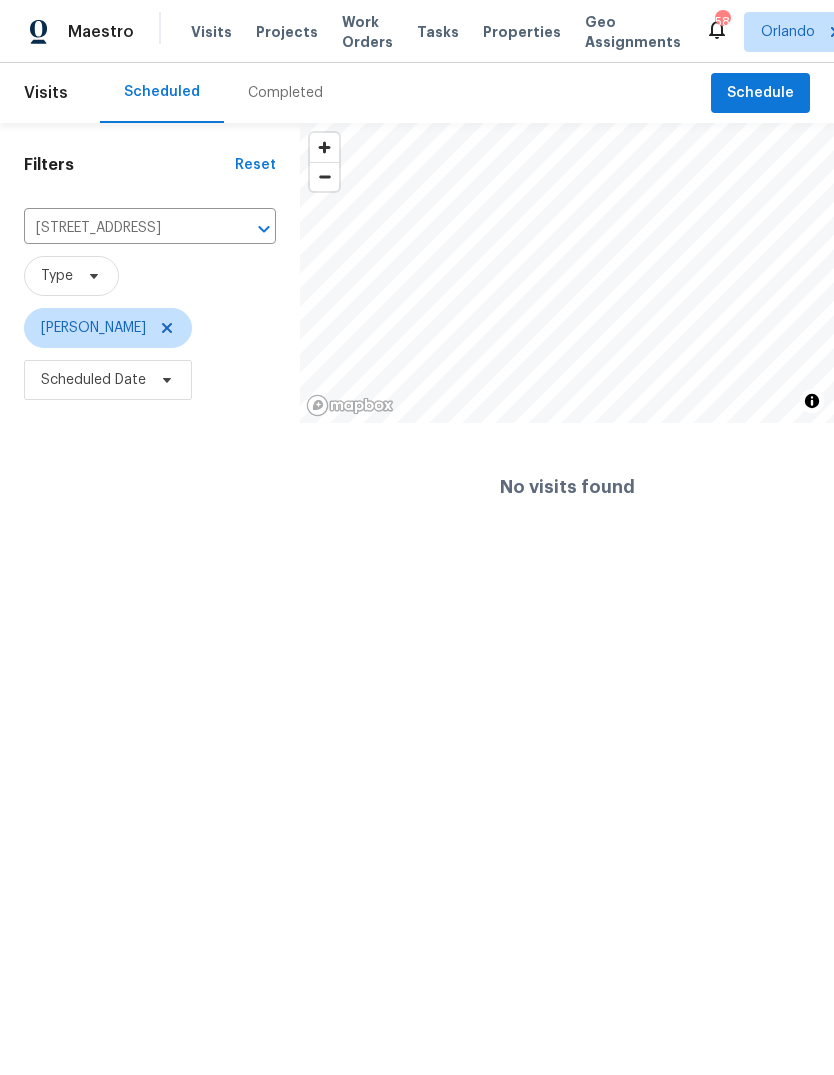 click 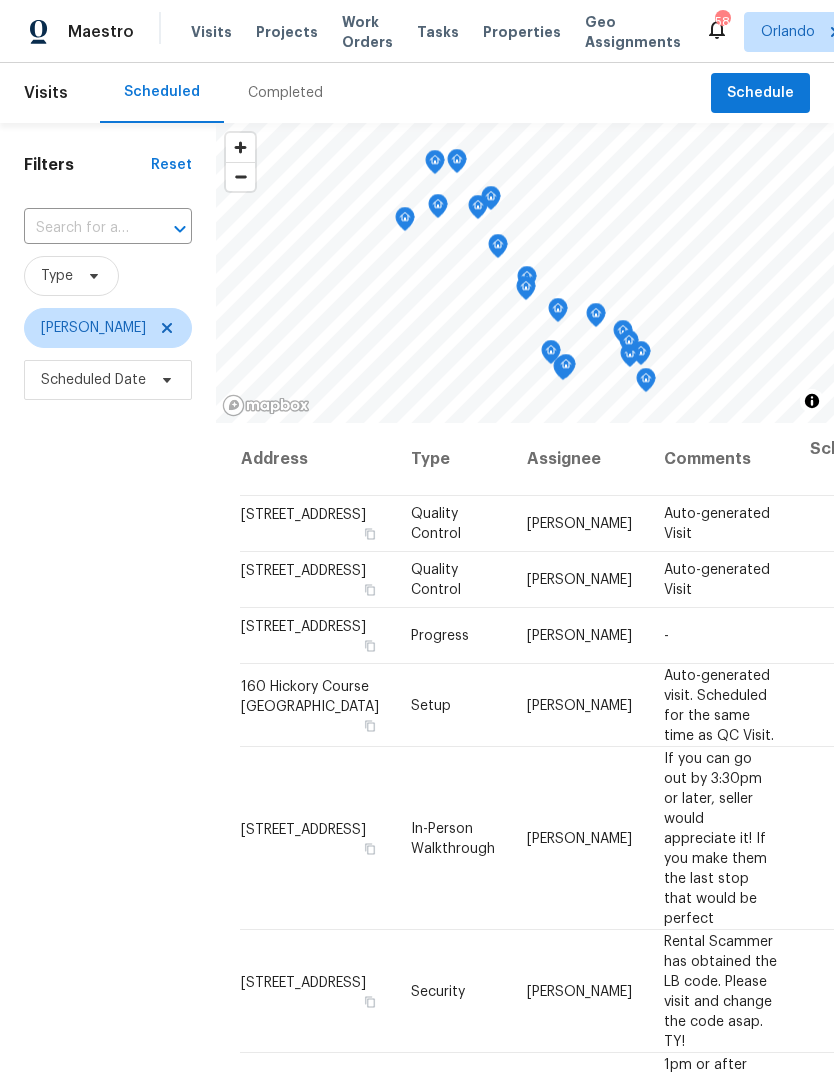 click at bounding box center [80, 228] 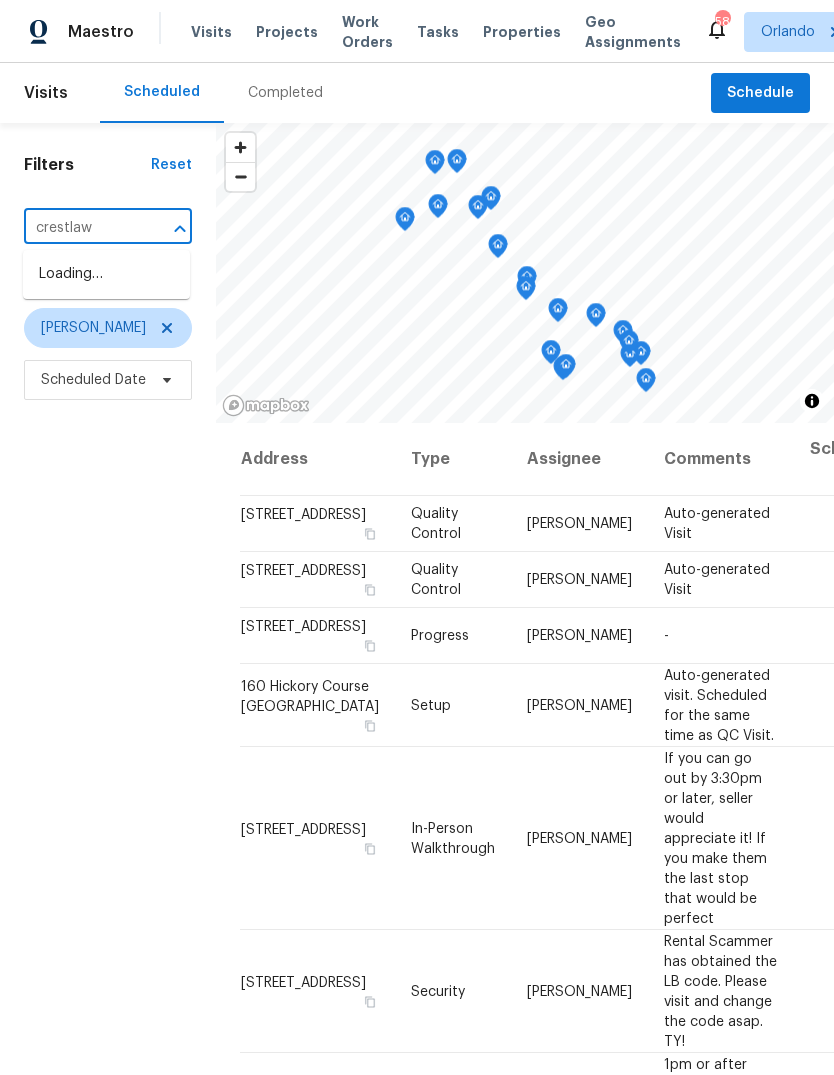 type on "crestlawn" 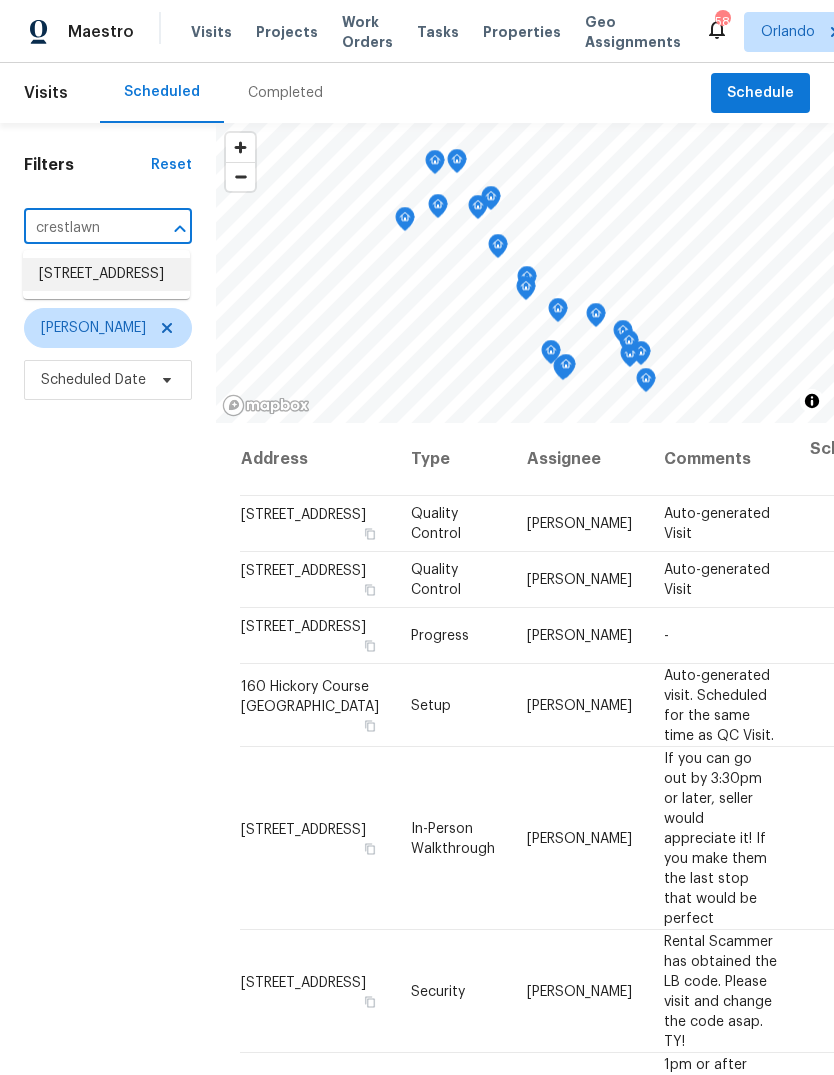 click on "1623 Crestlawn Ave, Orlando, FL 32811" at bounding box center [106, 274] 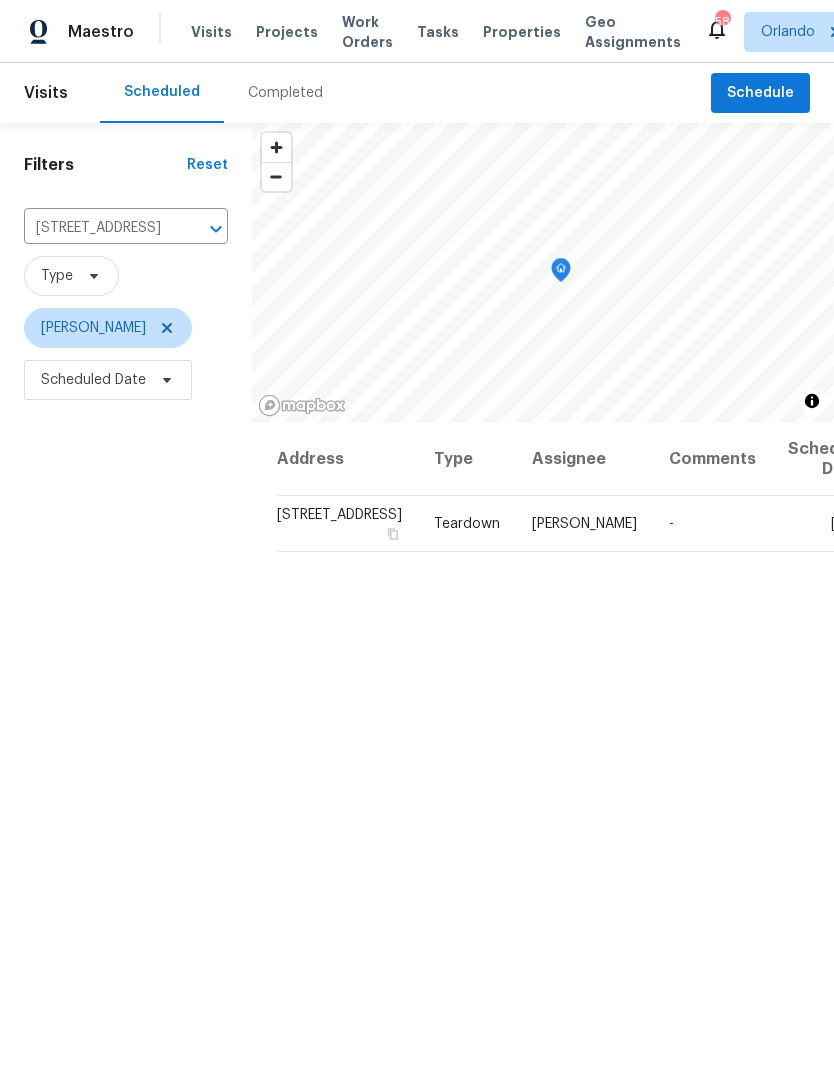 click 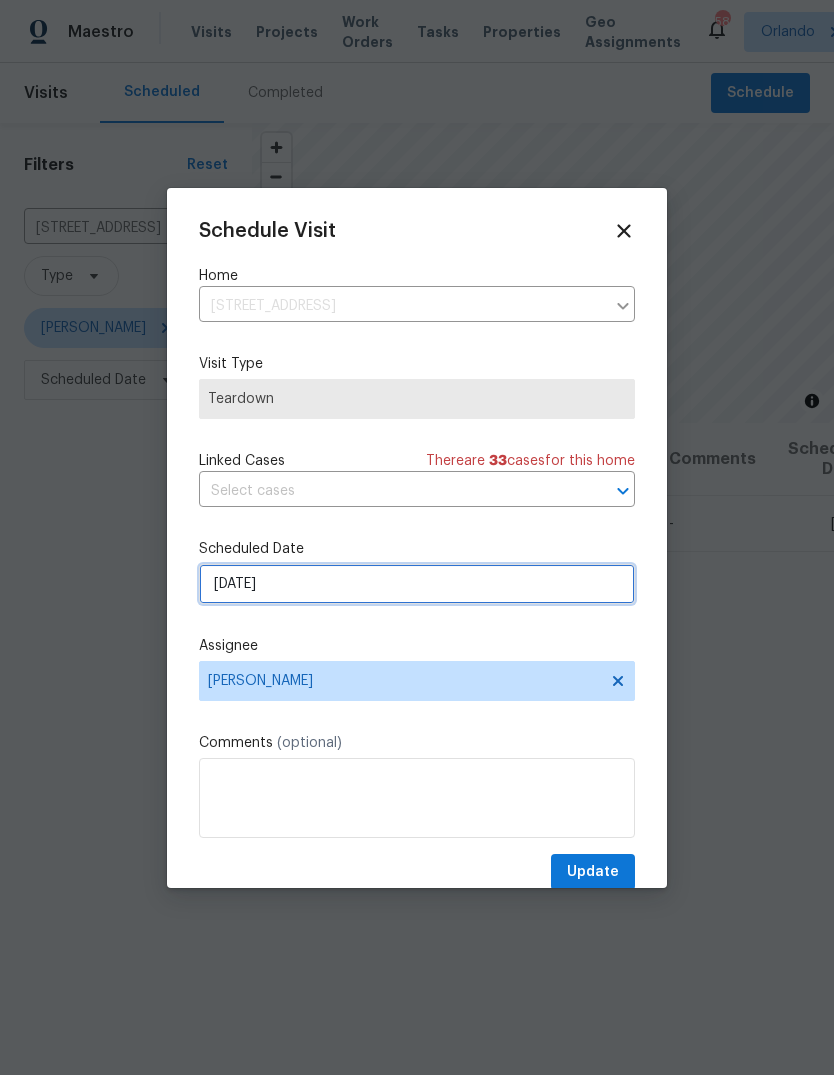 click on "7/27/2025" at bounding box center (417, 584) 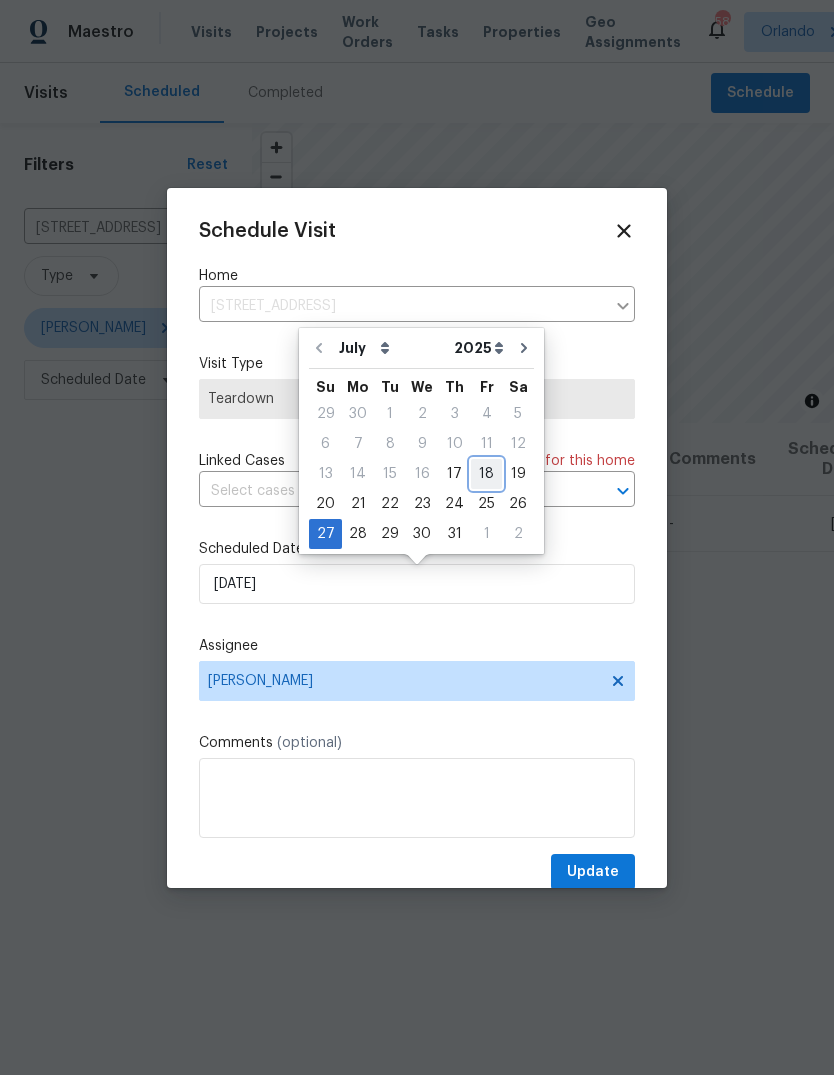 click on "18" at bounding box center [486, 474] 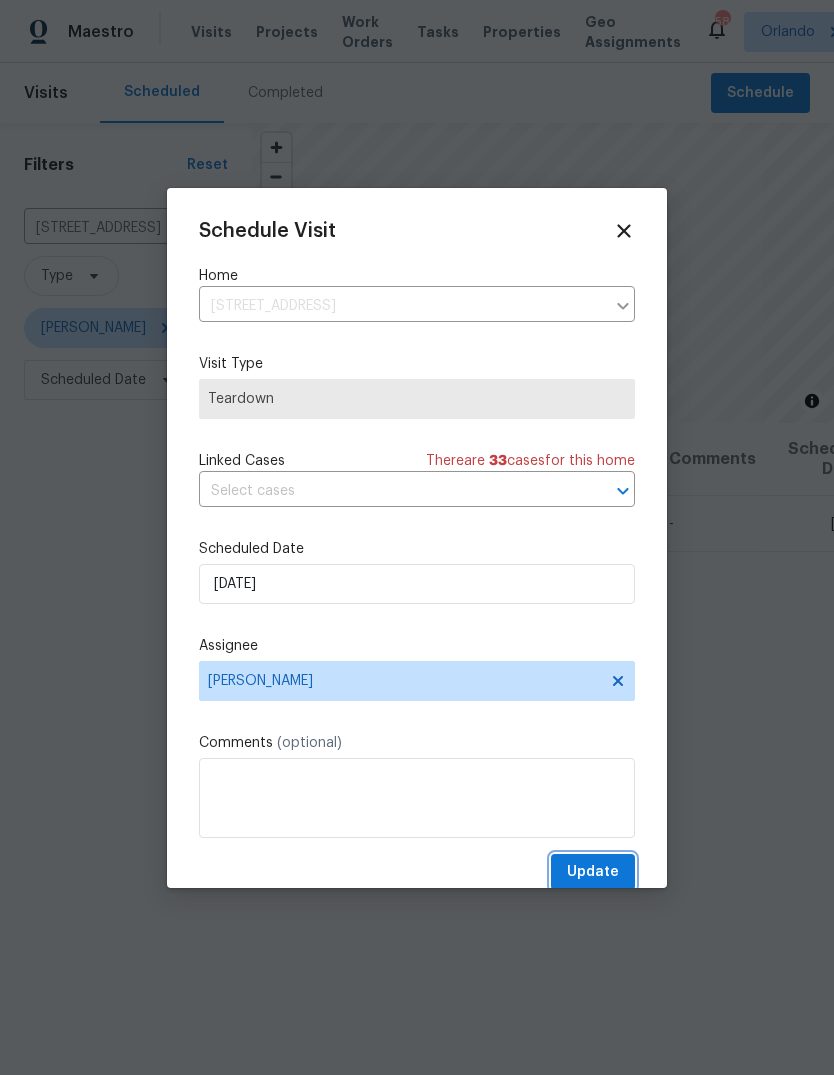 click on "Update" at bounding box center (593, 872) 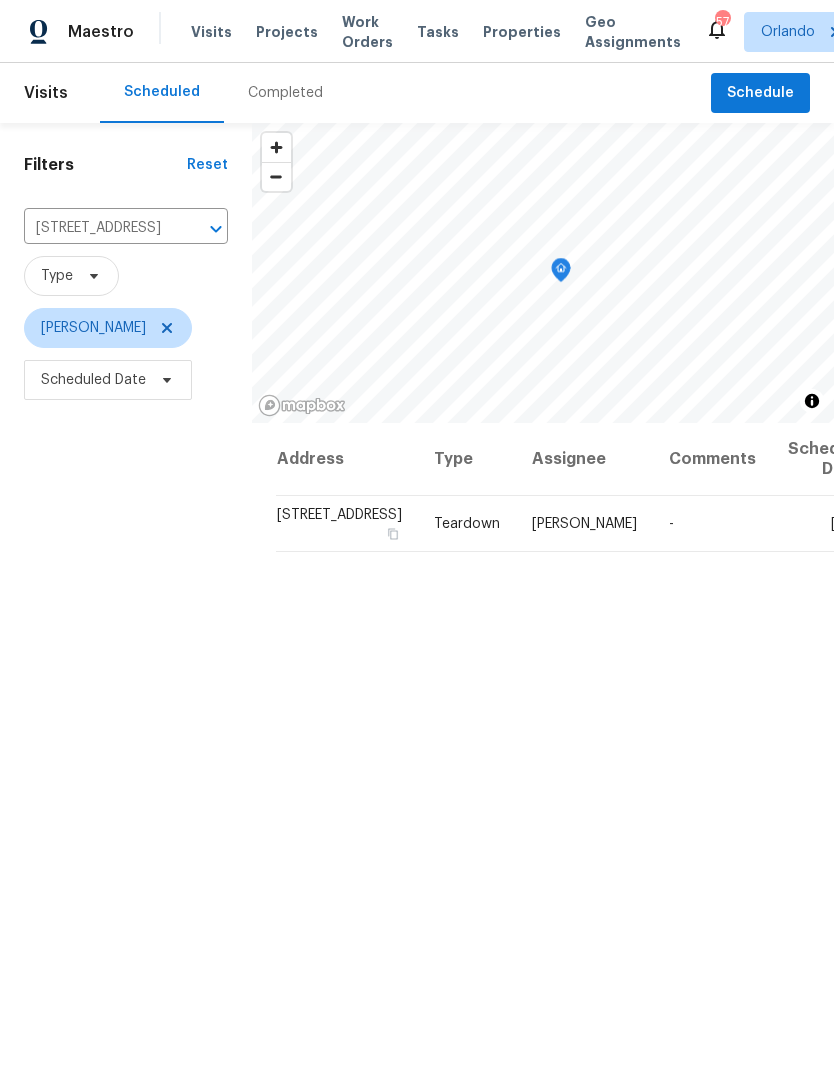 click 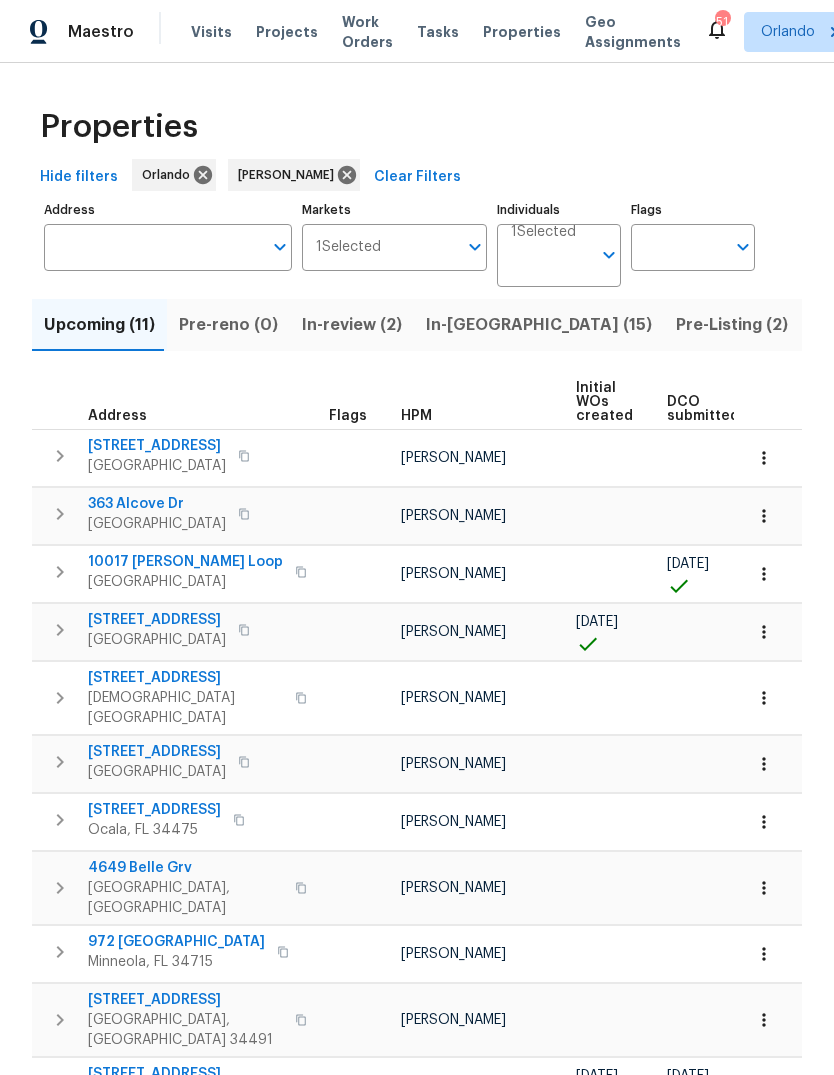scroll, scrollTop: 74, scrollLeft: 0, axis: vertical 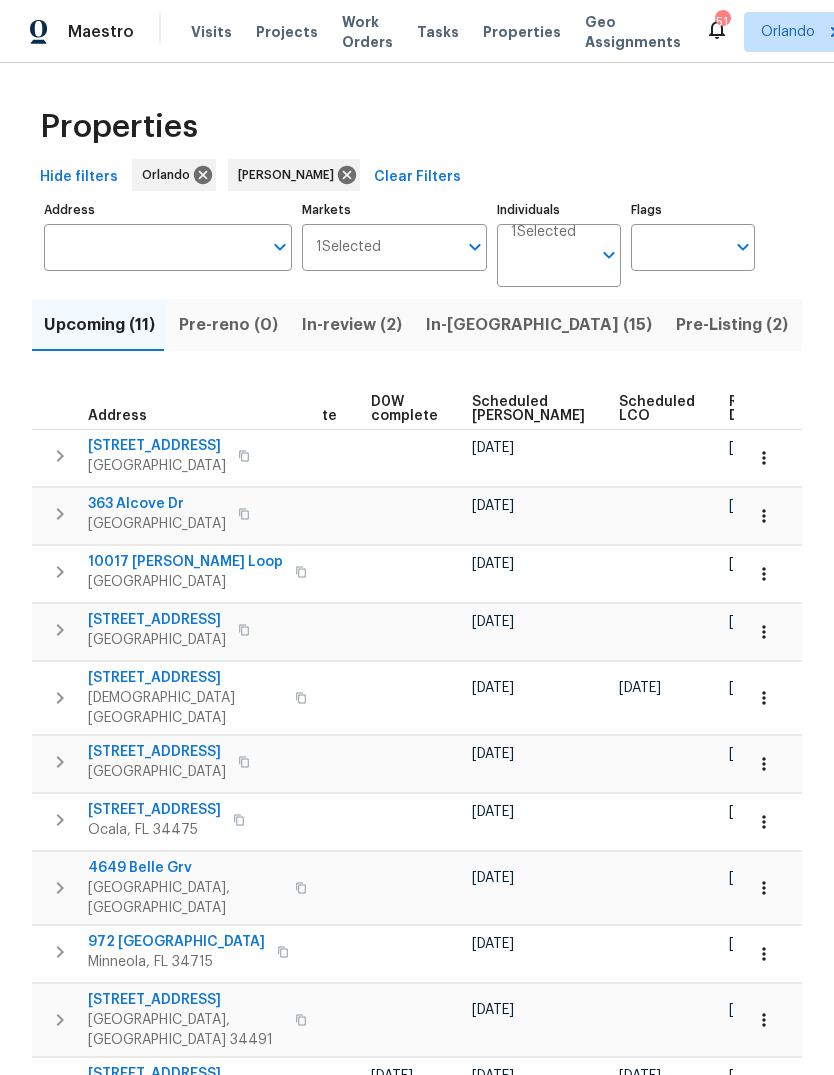 click on "Ready Date" at bounding box center [751, 409] 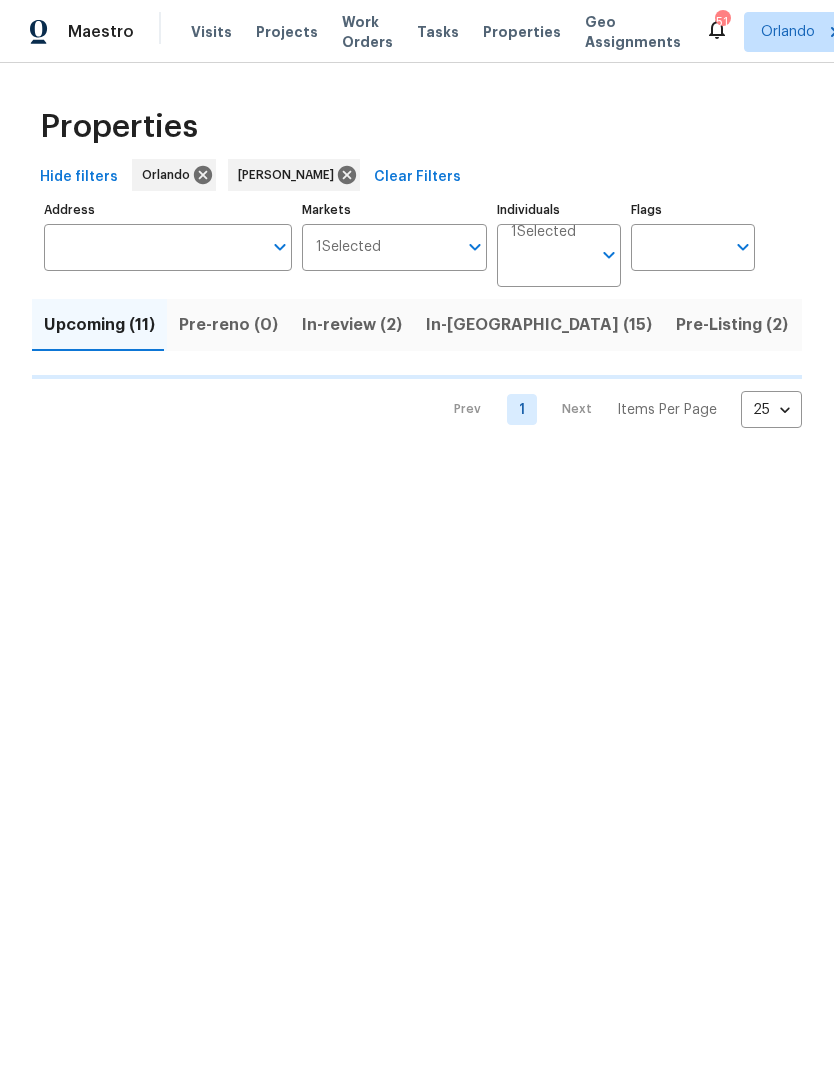 scroll, scrollTop: 0, scrollLeft: 0, axis: both 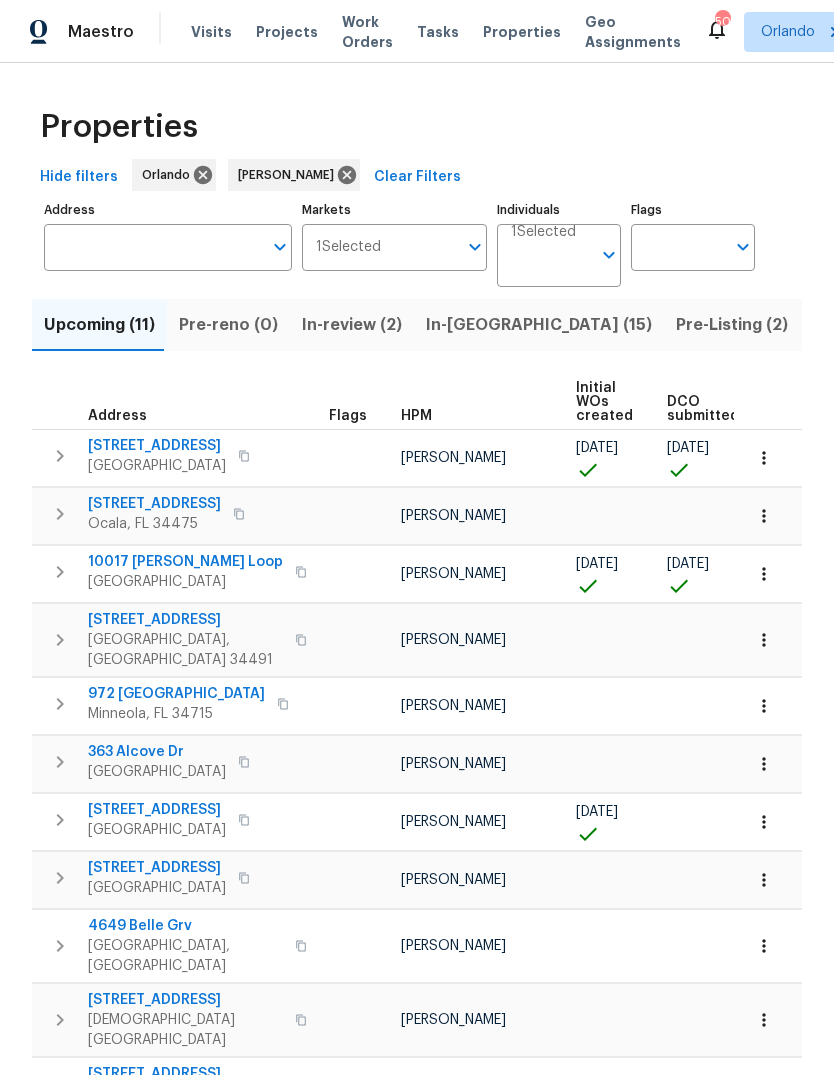 click on "363 Alcove Dr" at bounding box center (157, 752) 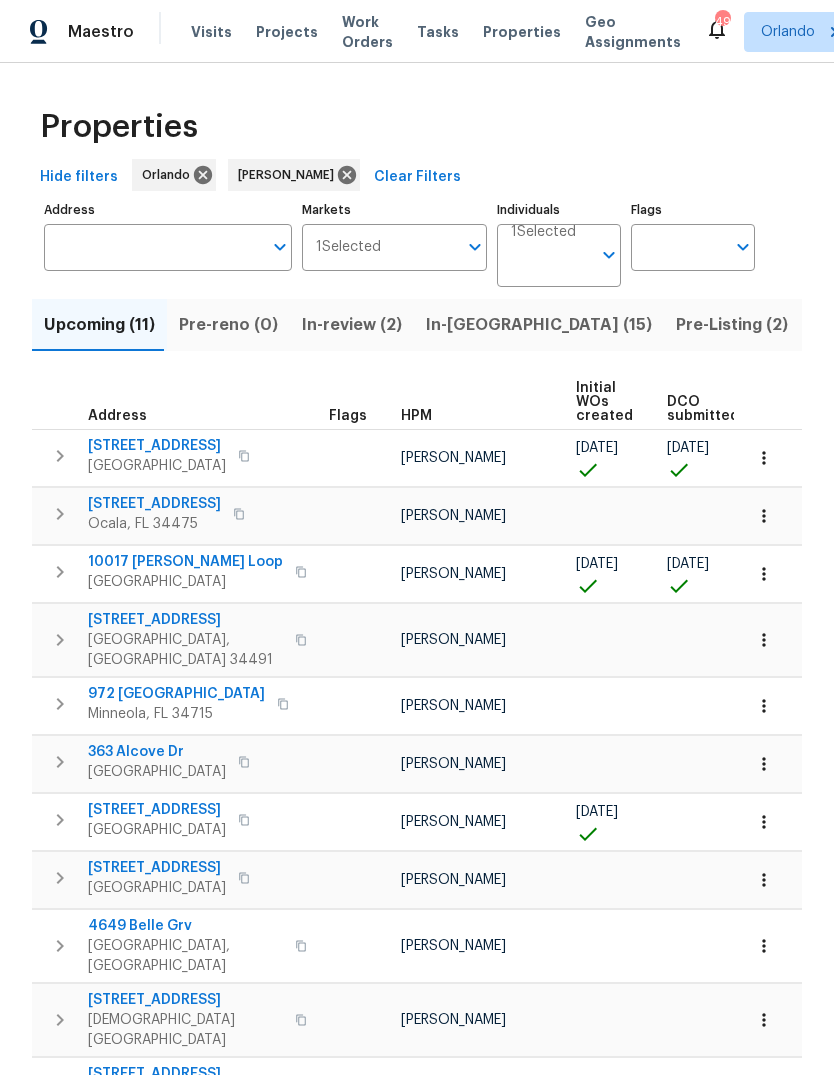 scroll, scrollTop: 0, scrollLeft: 0, axis: both 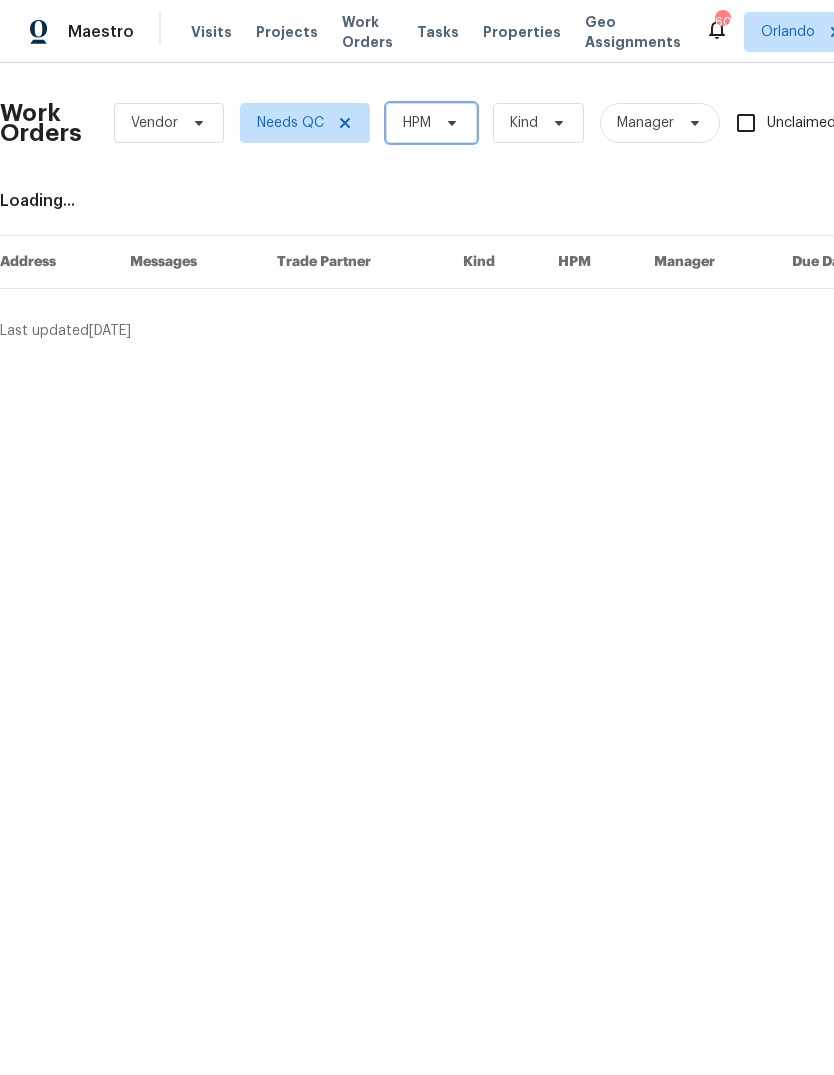 click 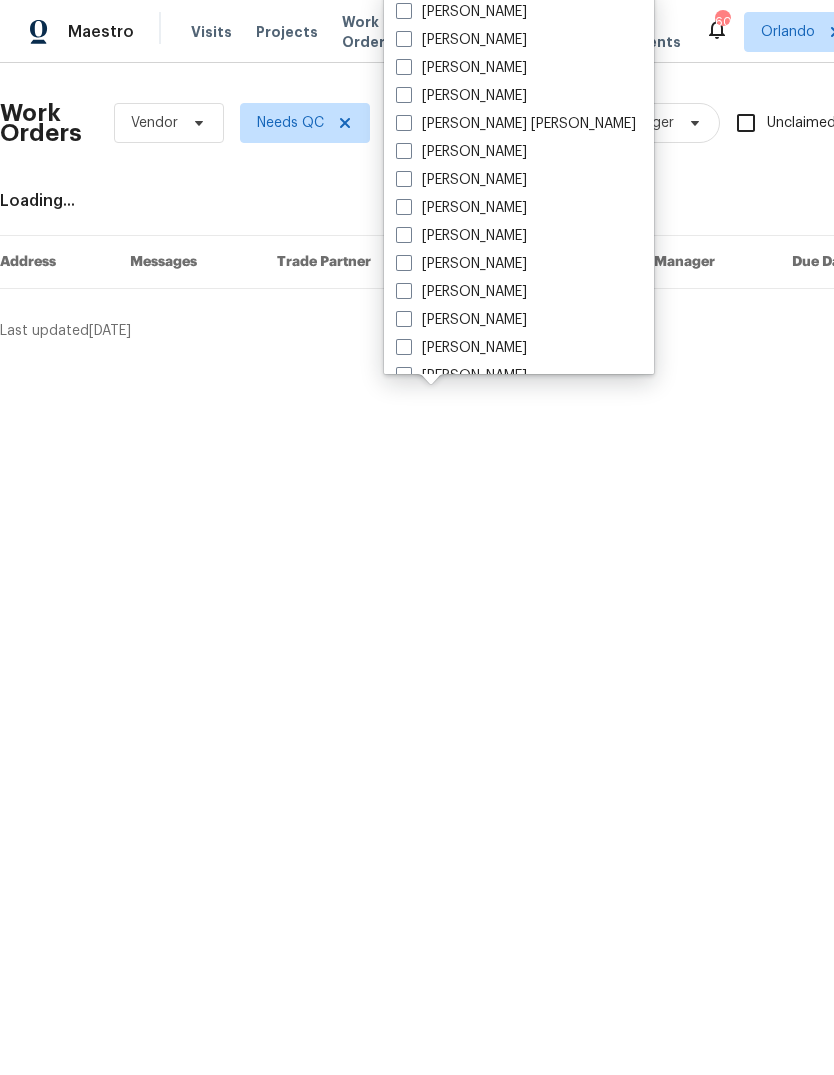 click on "[PERSON_NAME]" at bounding box center [461, 40] 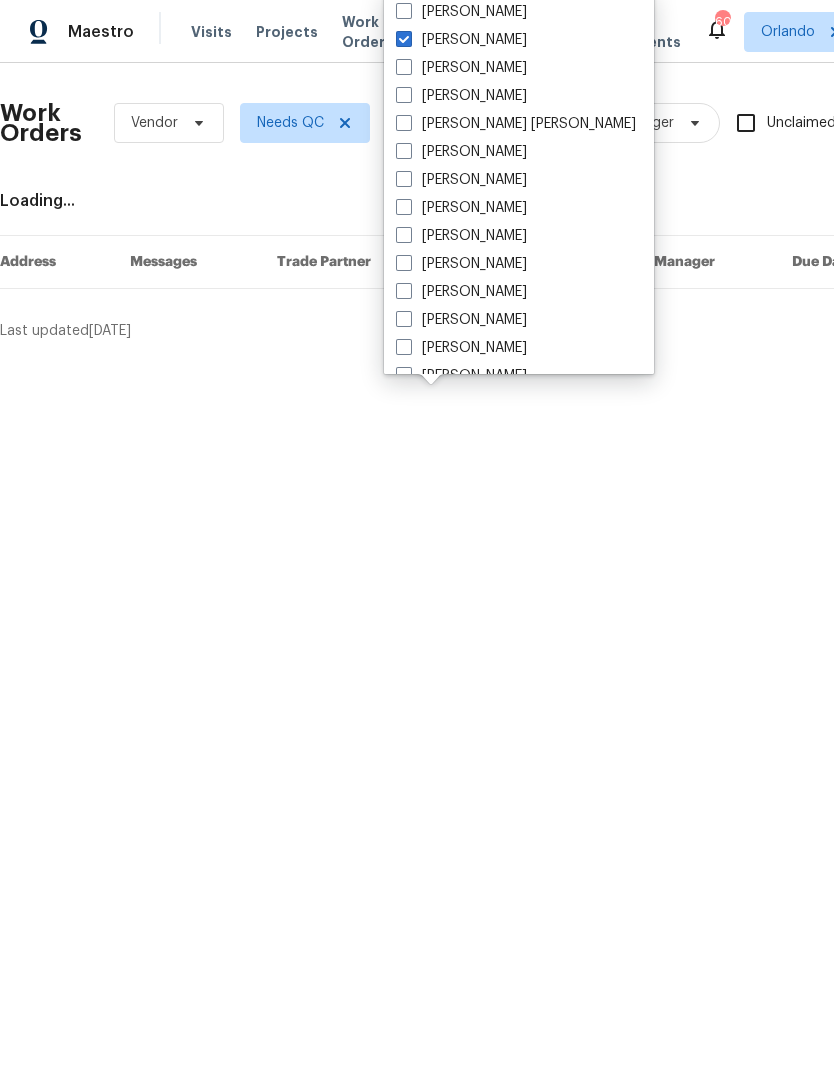 checkbox on "true" 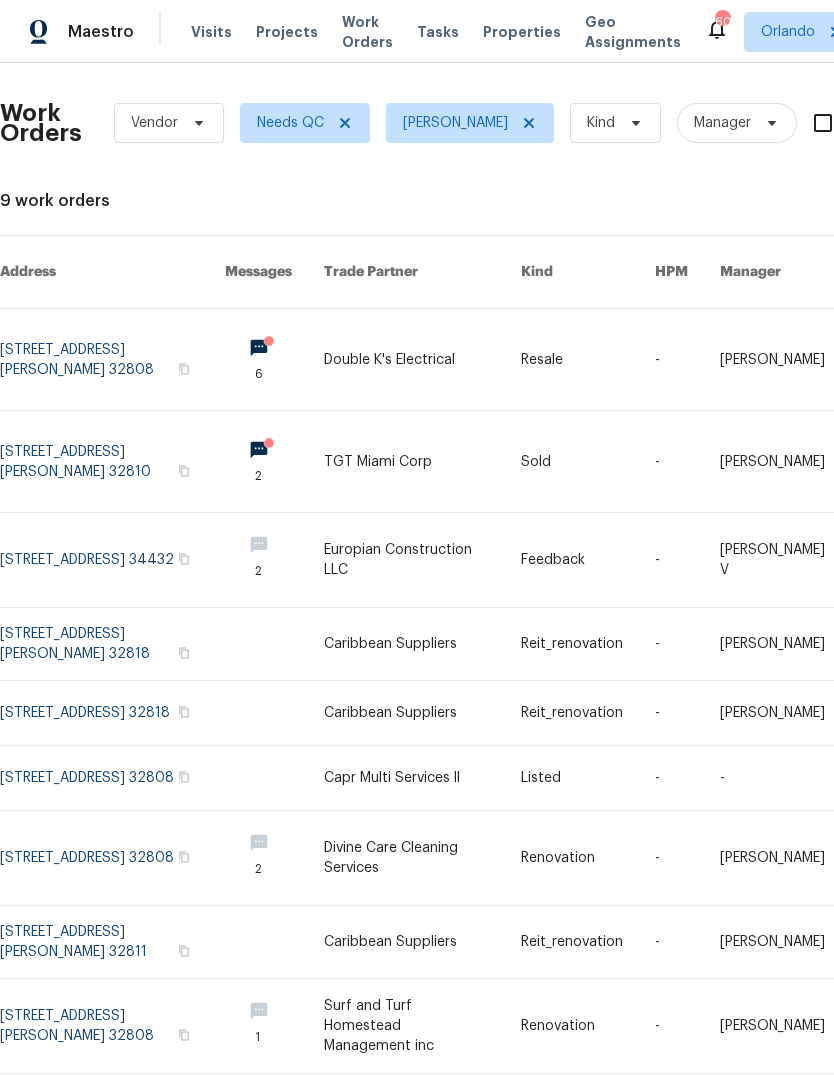 scroll, scrollTop: 0, scrollLeft: 0, axis: both 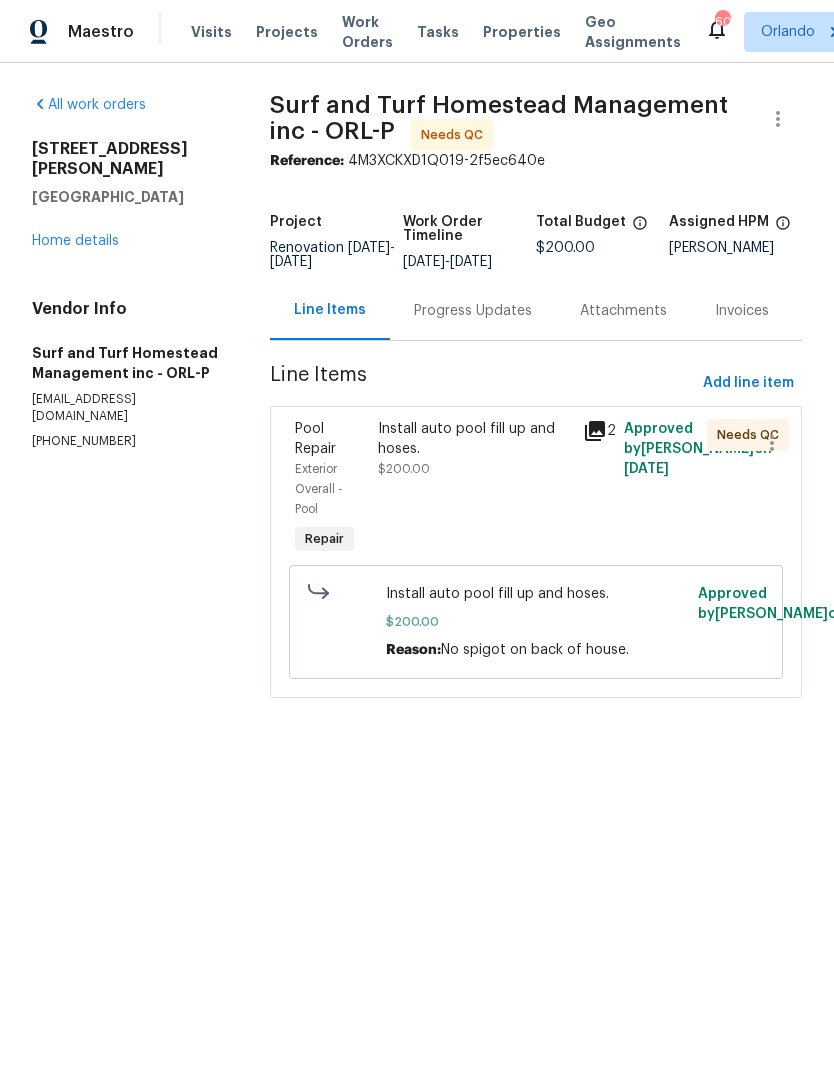 click on "Install auto pool fill up and hoses." at bounding box center (475, 439) 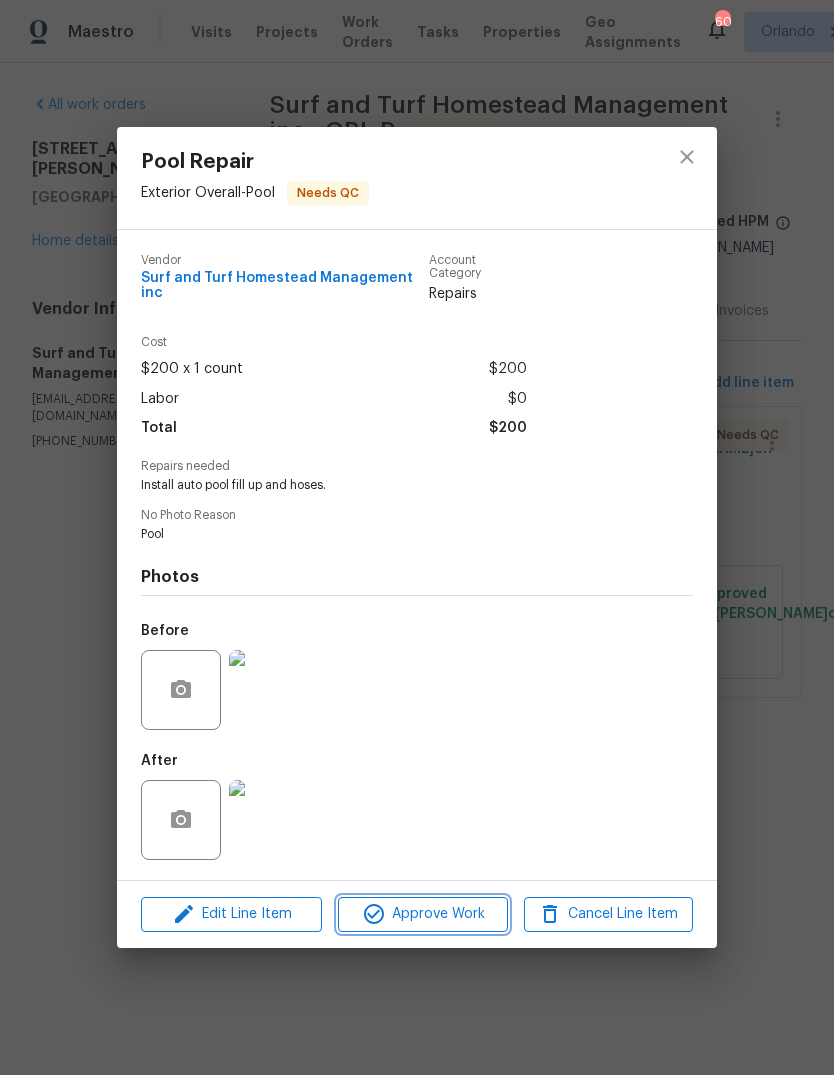 click on "Approve Work" at bounding box center (422, 914) 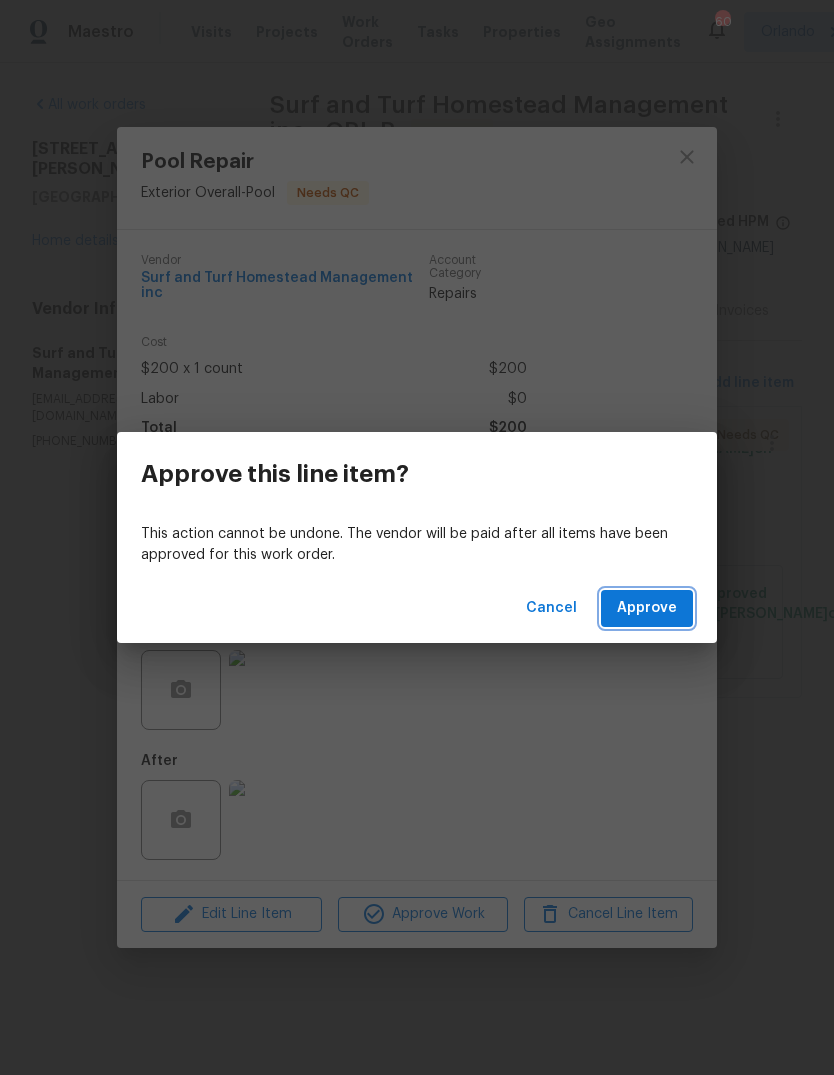 click on "Approve" at bounding box center [647, 608] 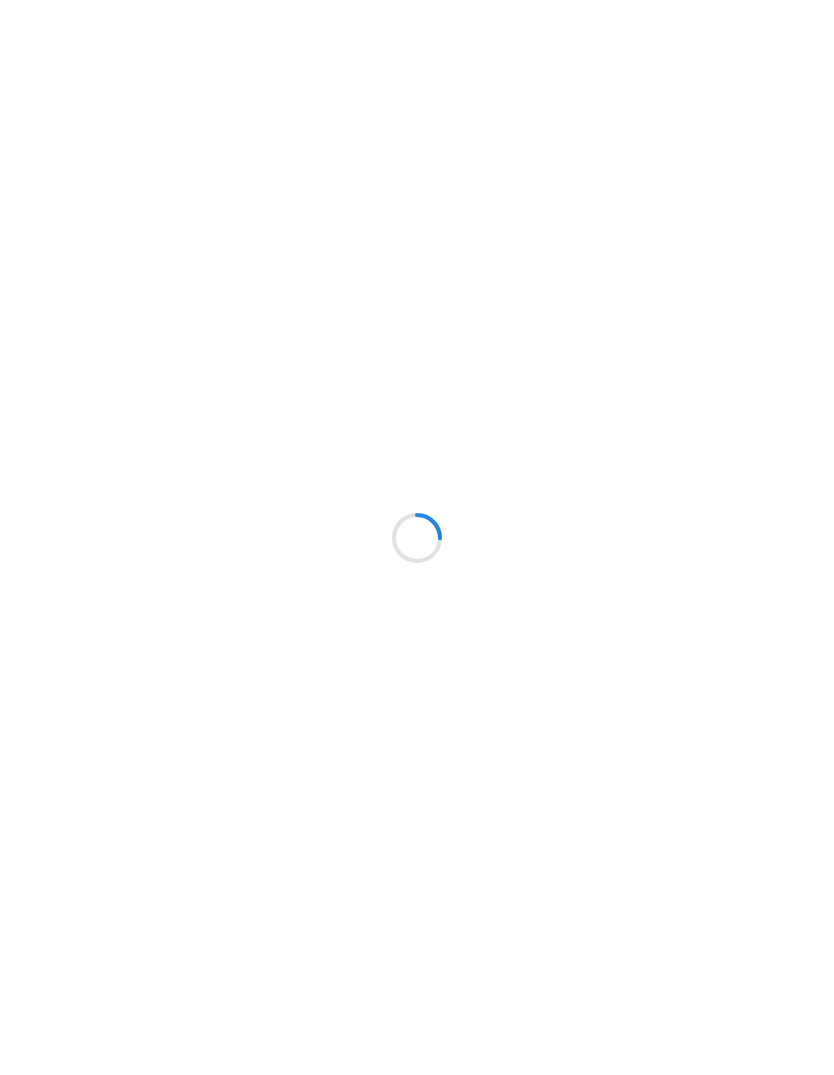 scroll, scrollTop: 0, scrollLeft: 0, axis: both 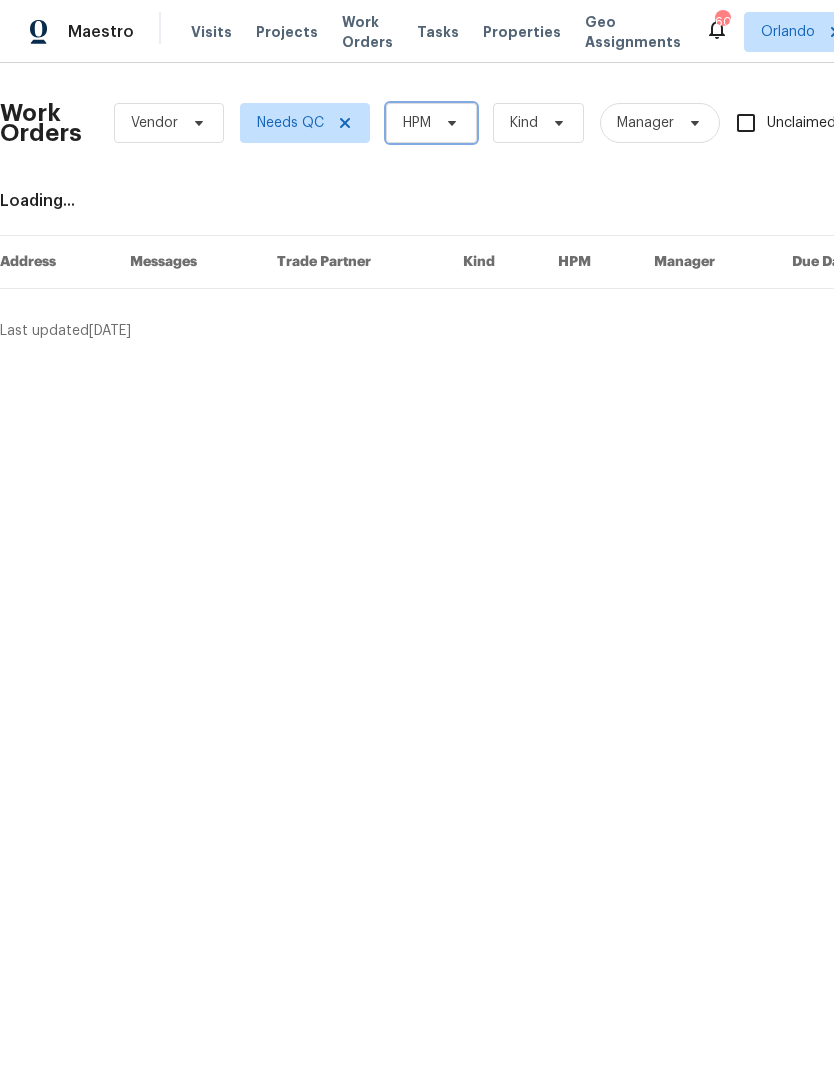 click on "HPM" at bounding box center (417, 123) 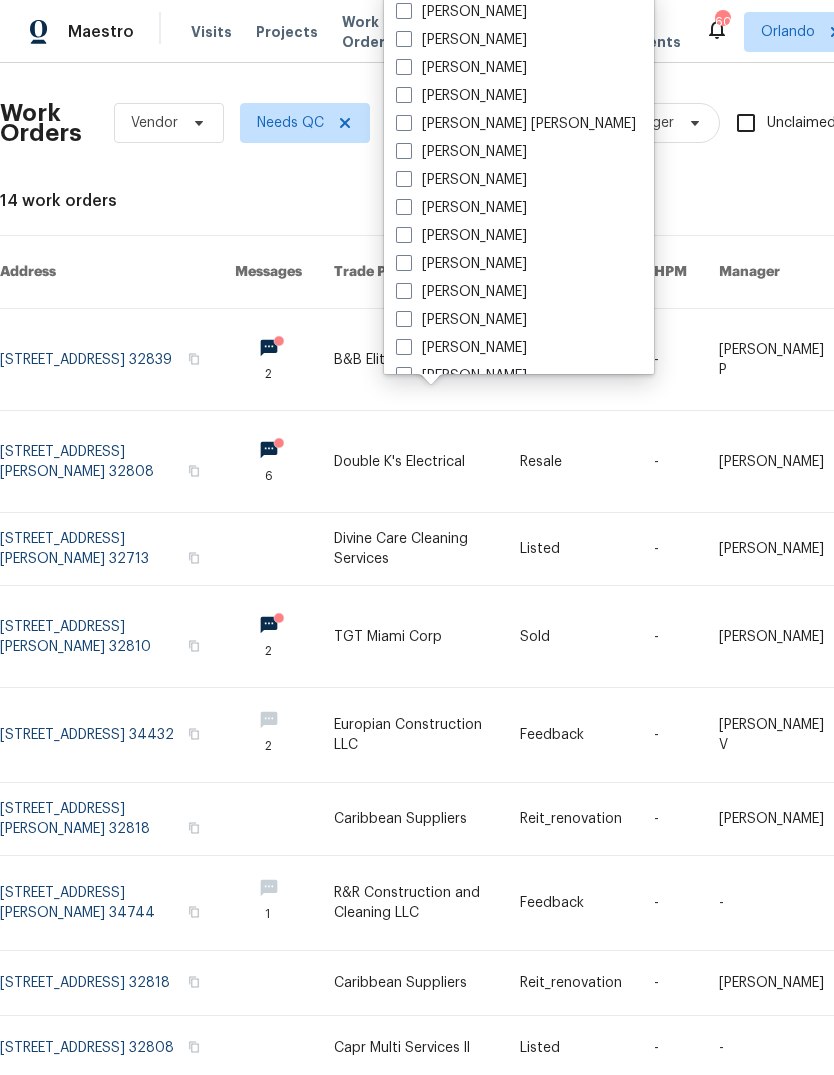 click on "[PERSON_NAME]" at bounding box center (461, 40) 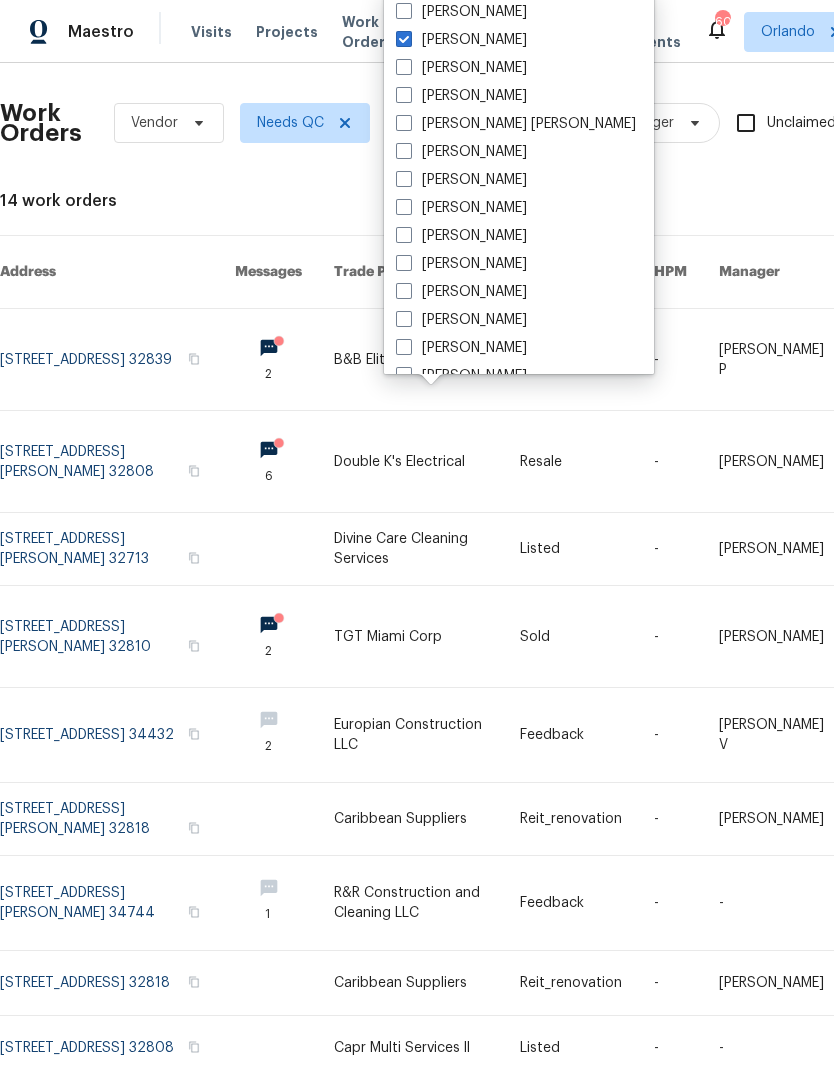 checkbox on "true" 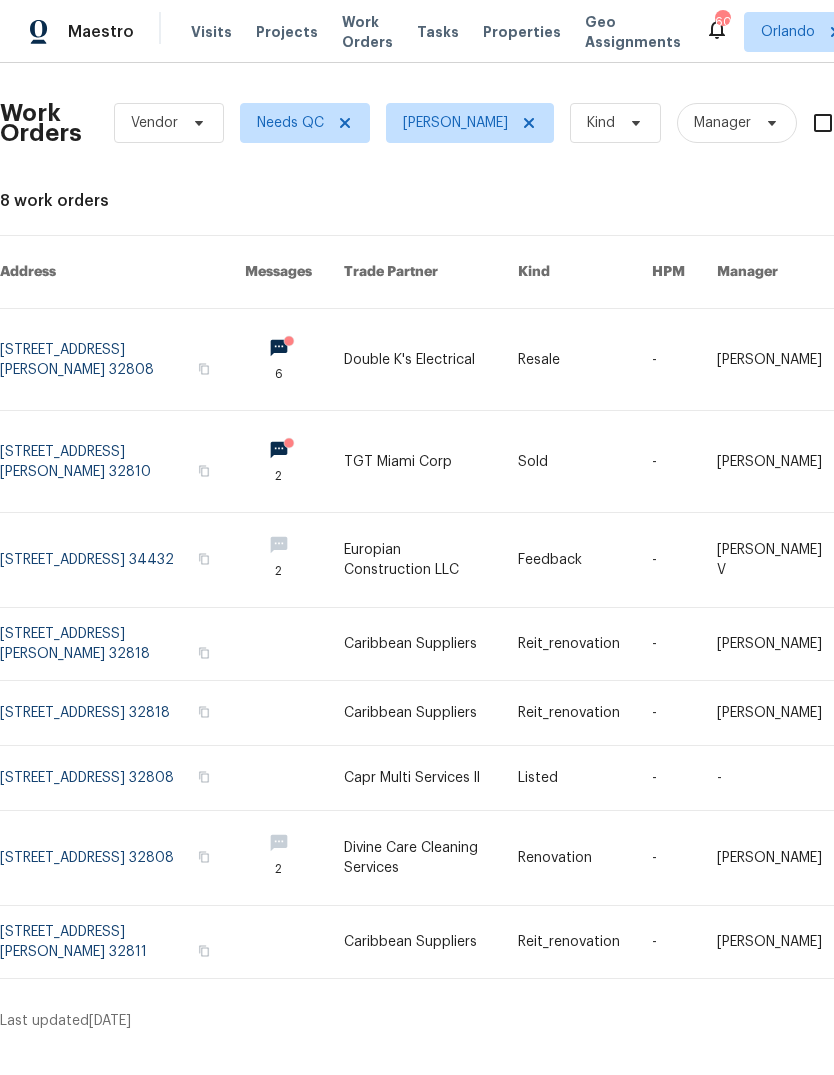 click at bounding box center [122, 858] 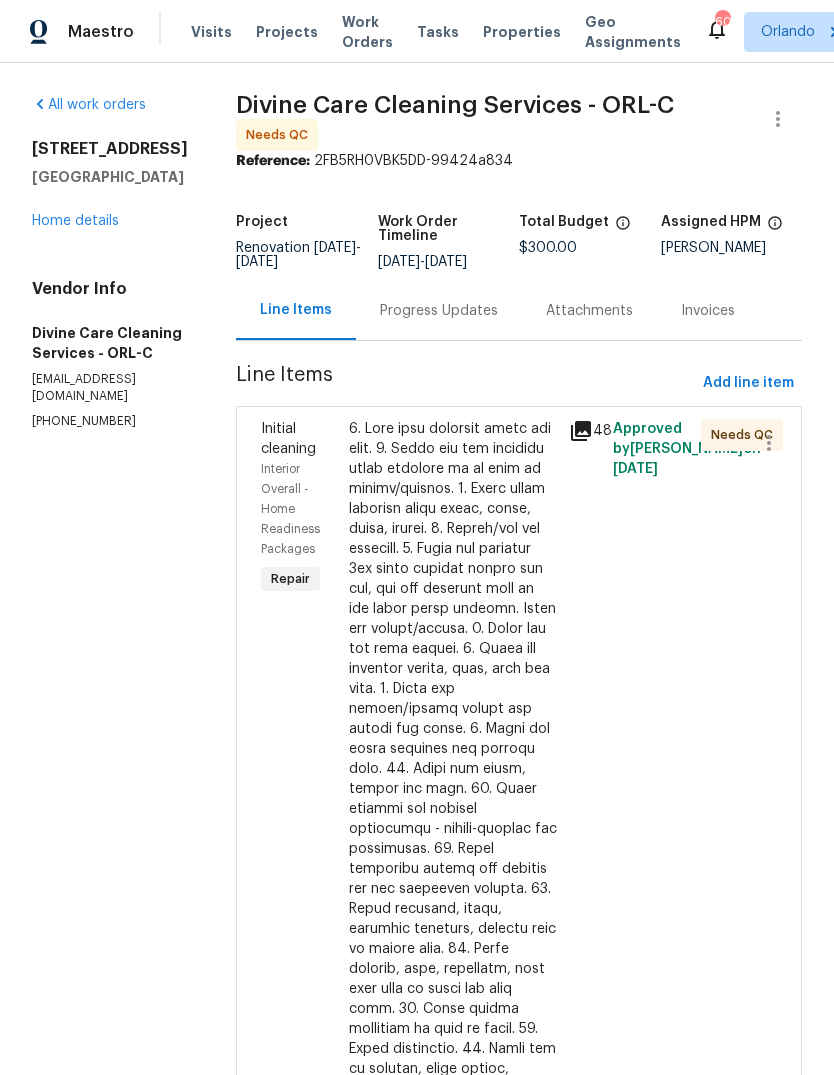 click on "Progress Updates" at bounding box center [439, 311] 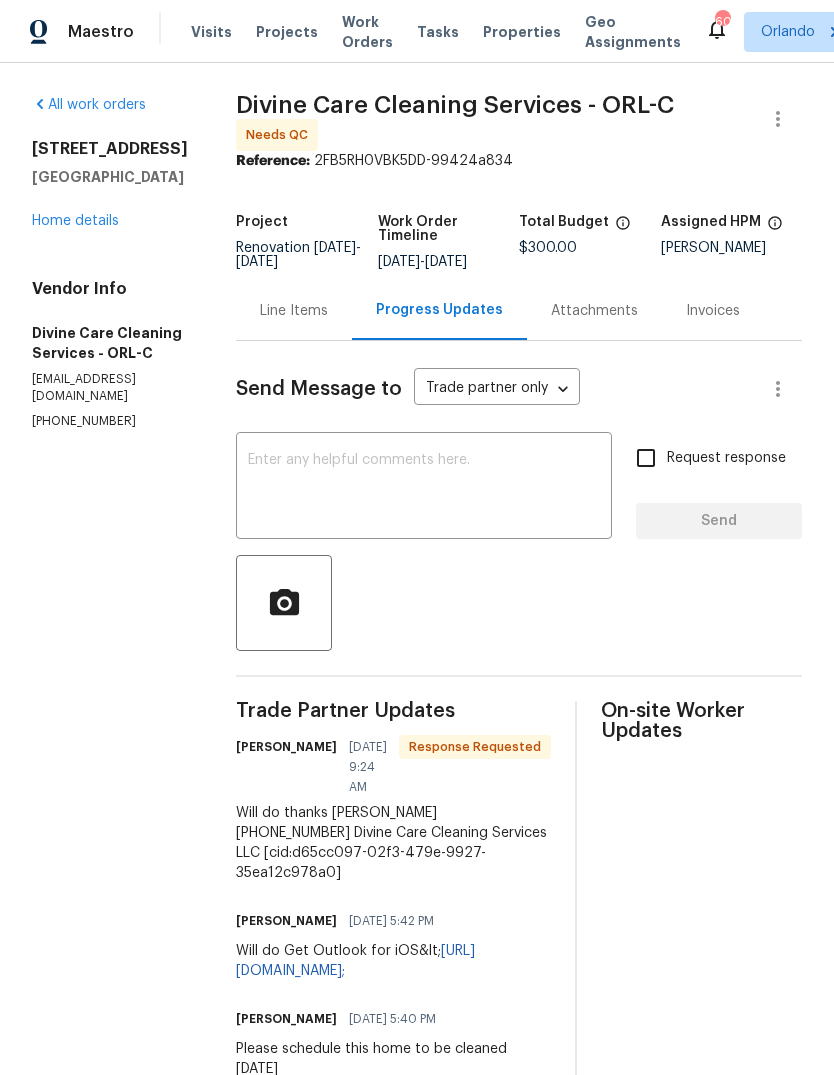 click on "Line Items" at bounding box center [294, 310] 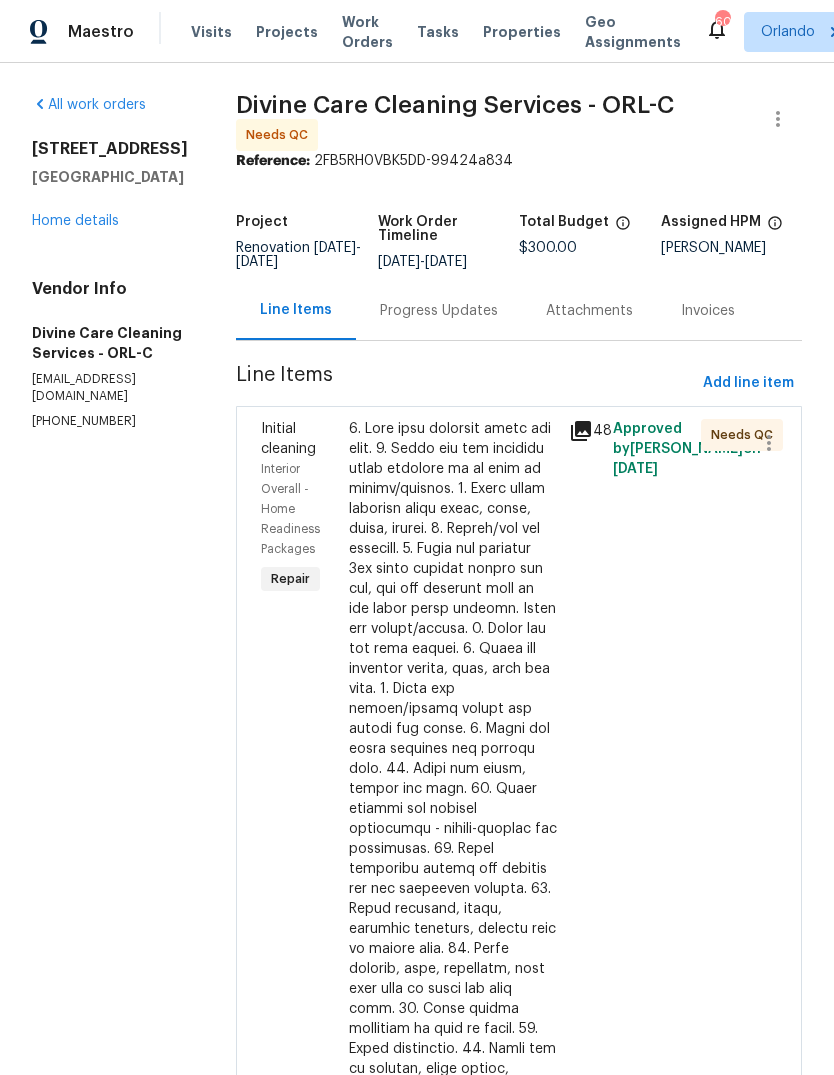 click at bounding box center [453, 899] 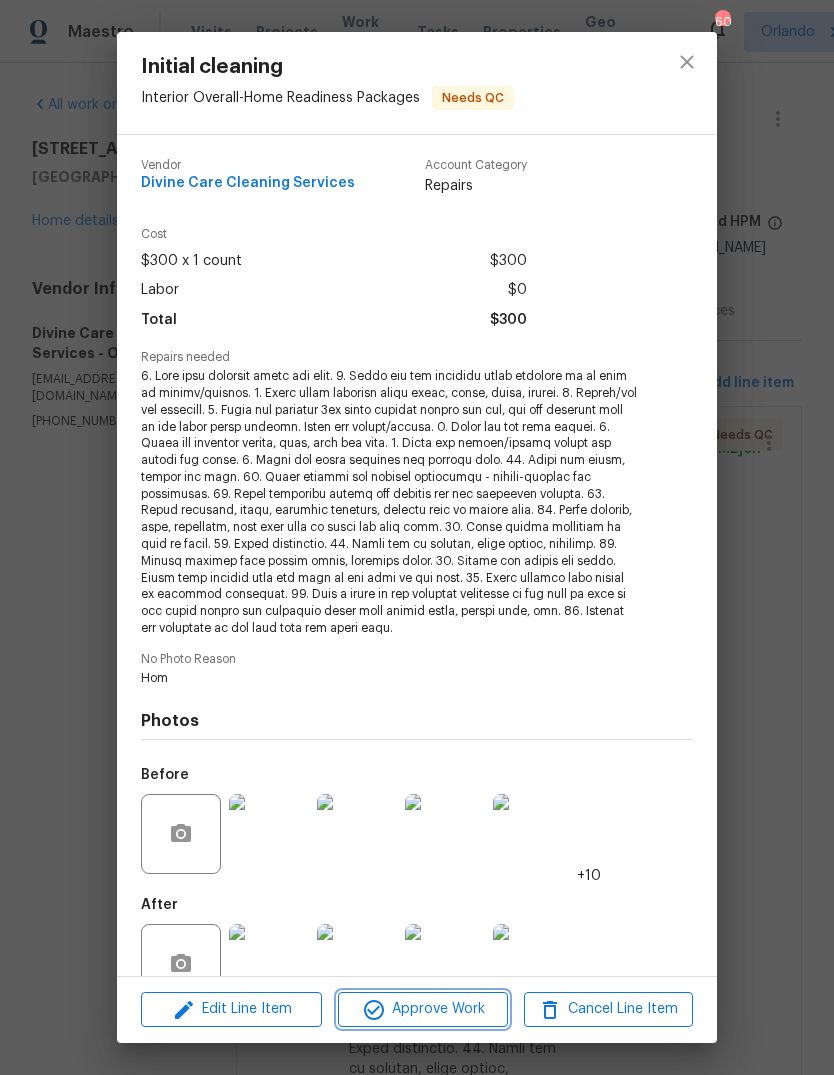 click on "Approve Work" at bounding box center [422, 1009] 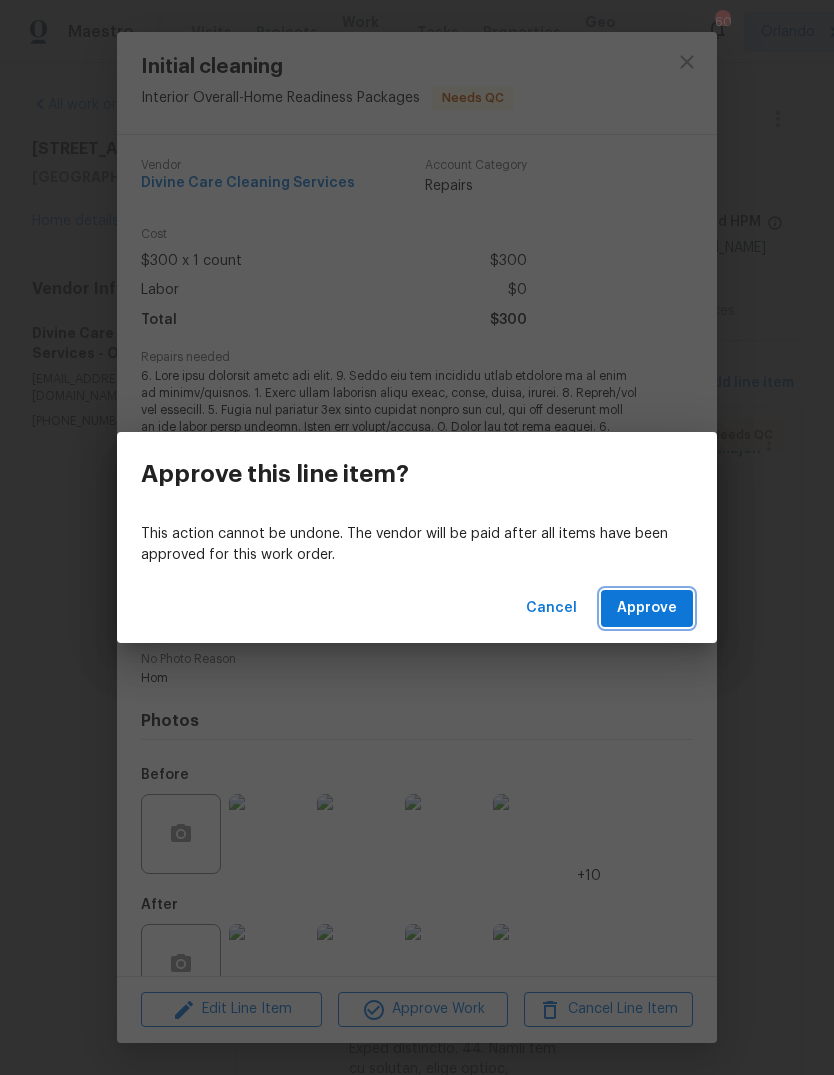 click on "Approve" at bounding box center [647, 608] 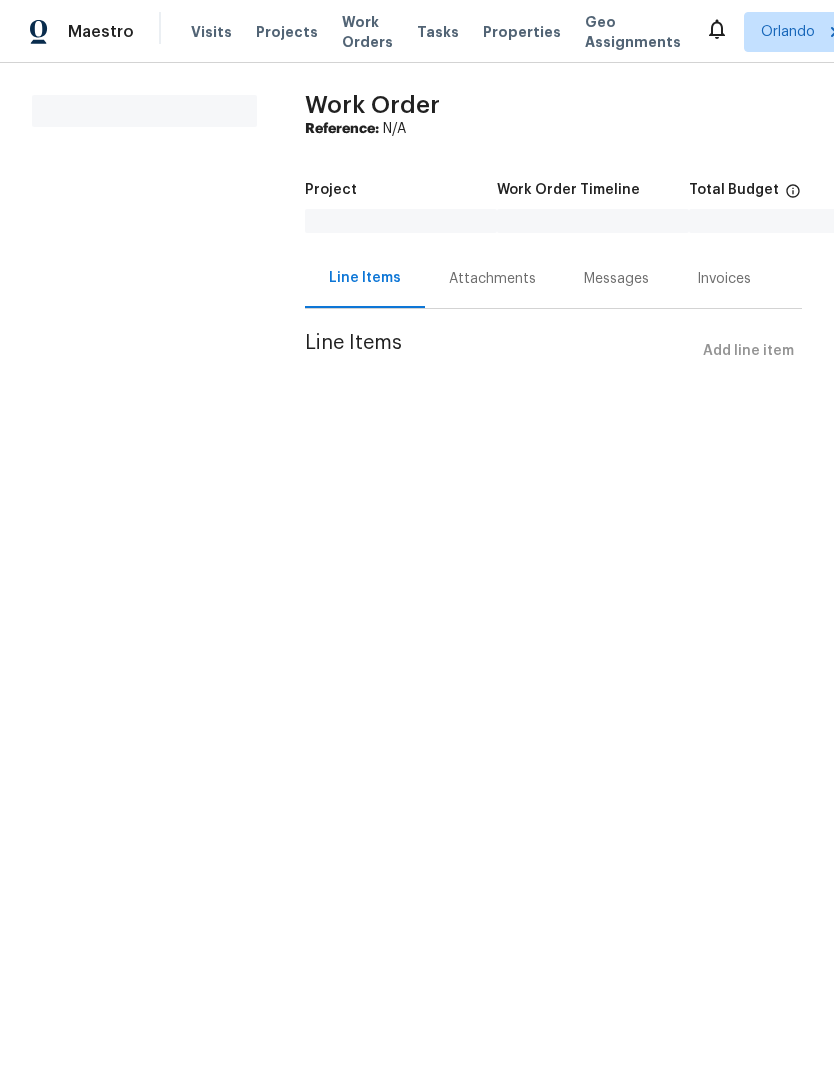 scroll, scrollTop: 0, scrollLeft: 0, axis: both 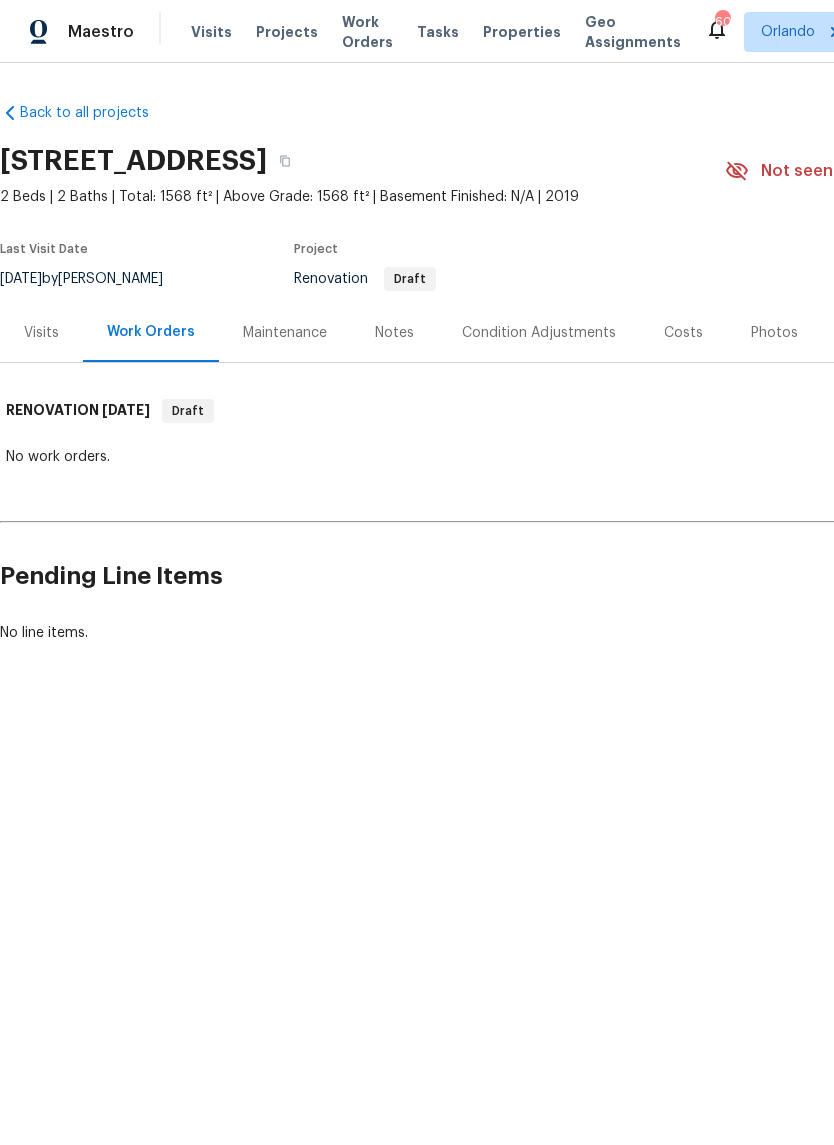 click on "Visits" at bounding box center [41, 333] 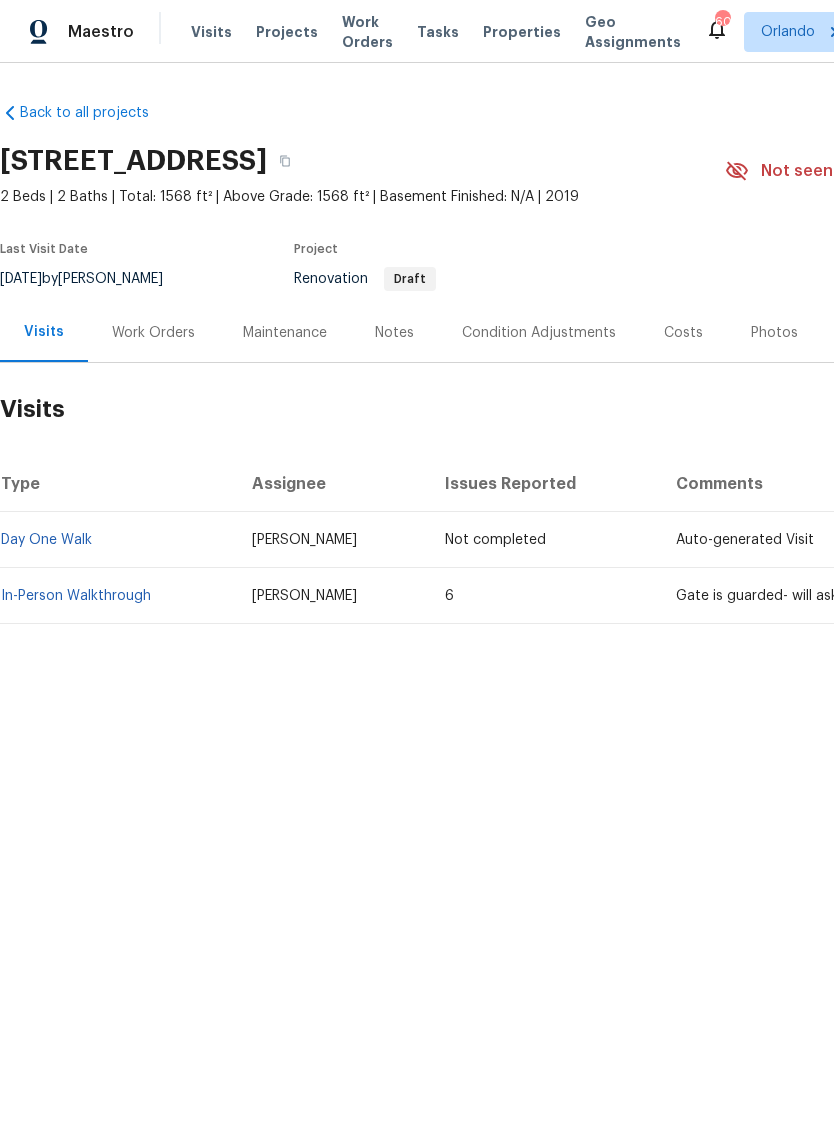 scroll, scrollTop: 0, scrollLeft: 0, axis: both 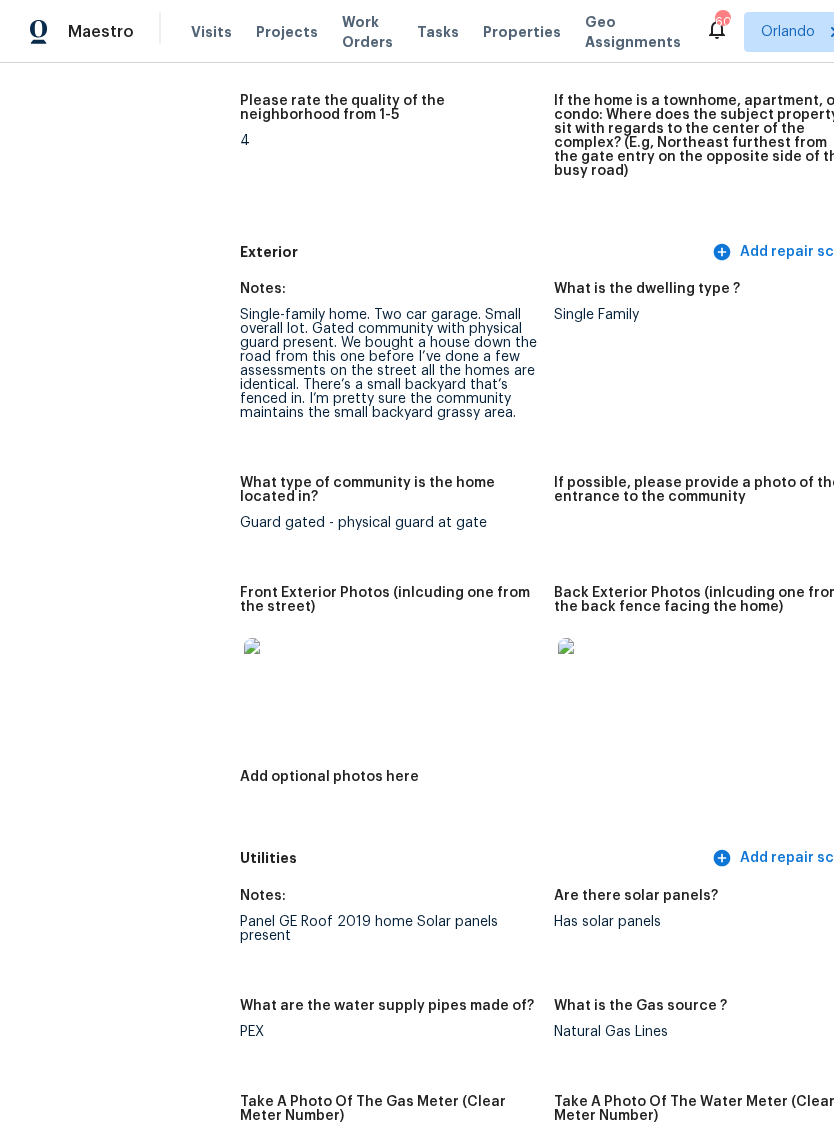 click at bounding box center (276, 670) 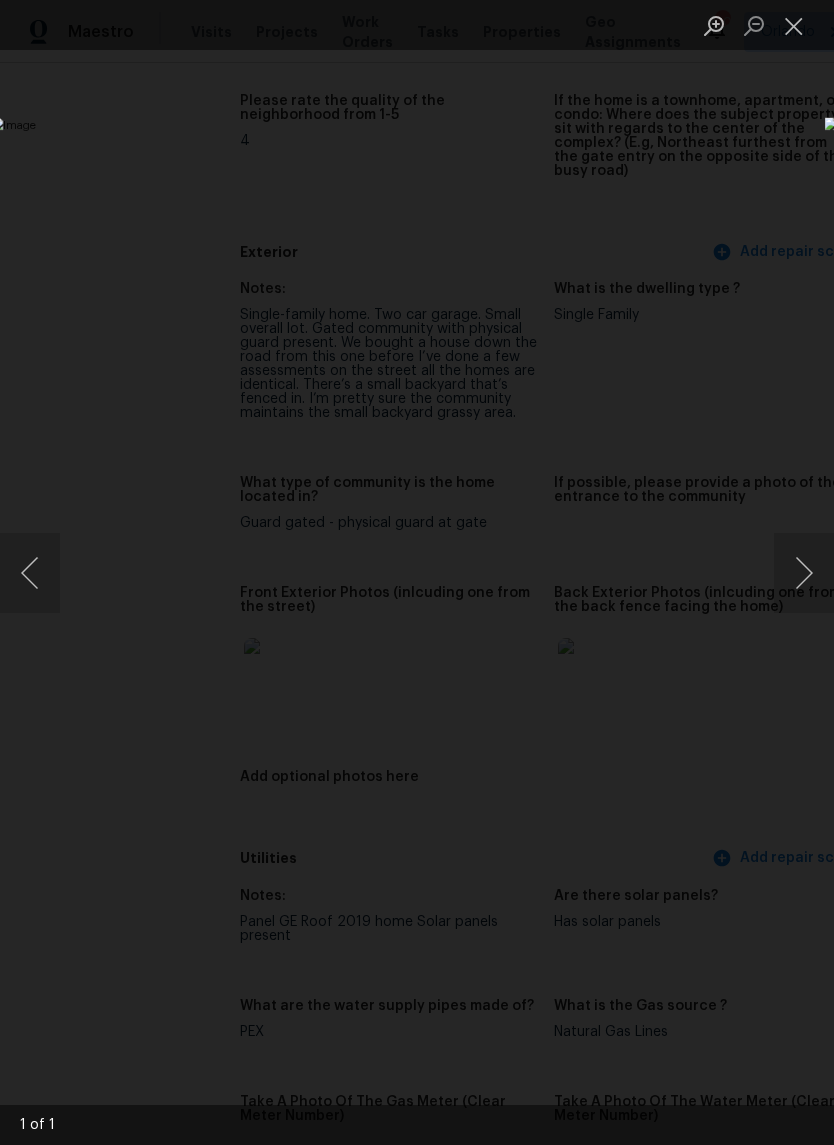 click at bounding box center (794, 25) 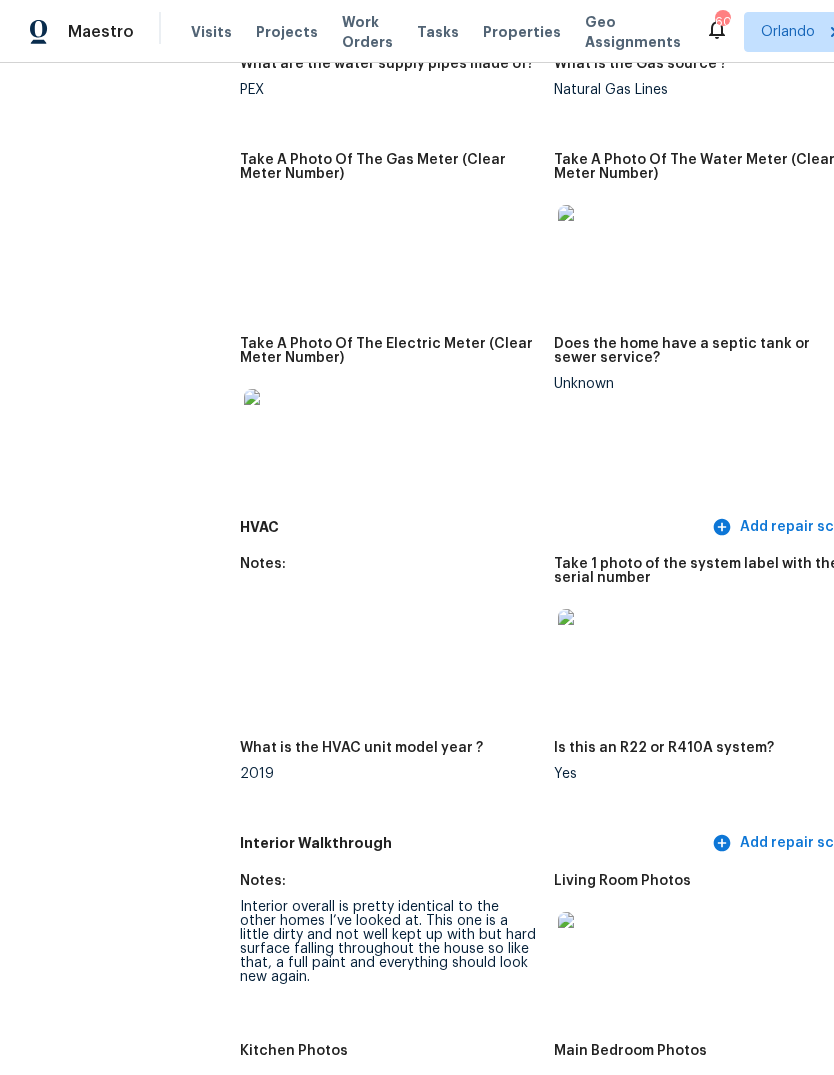 scroll, scrollTop: 1605, scrollLeft: 0, axis: vertical 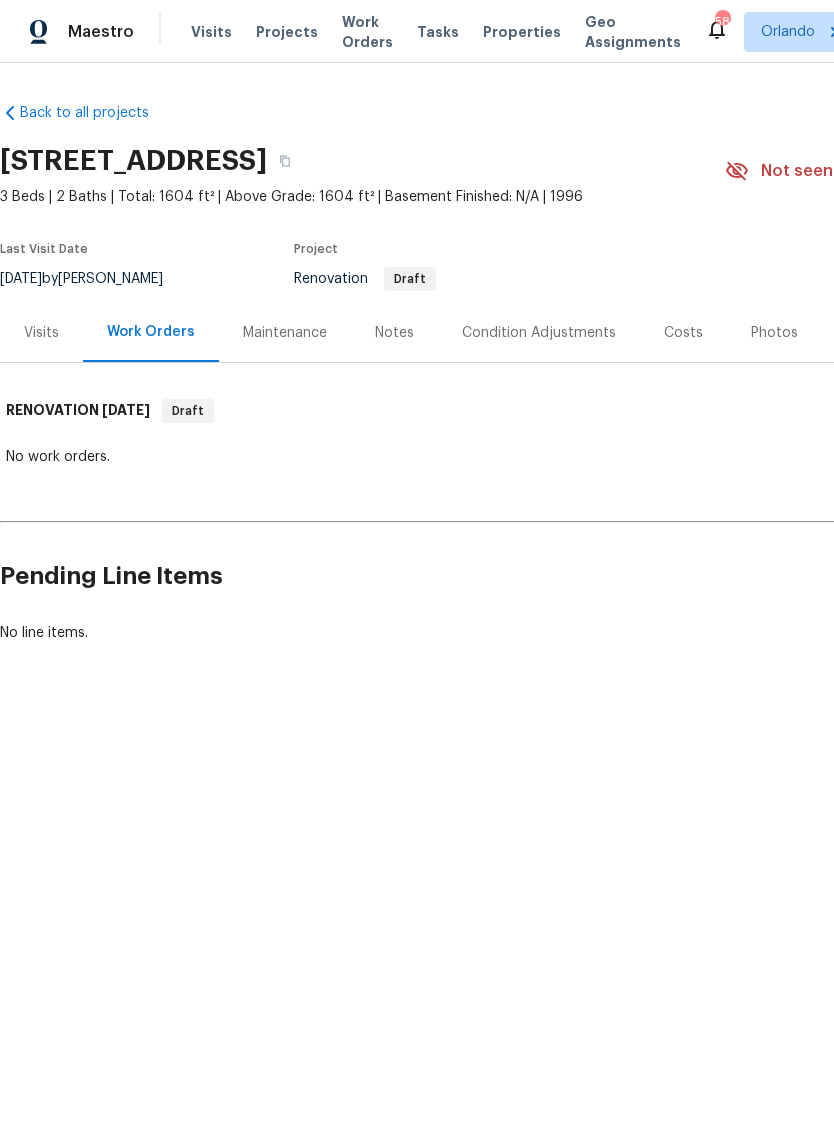 click on "Visits" at bounding box center (41, 332) 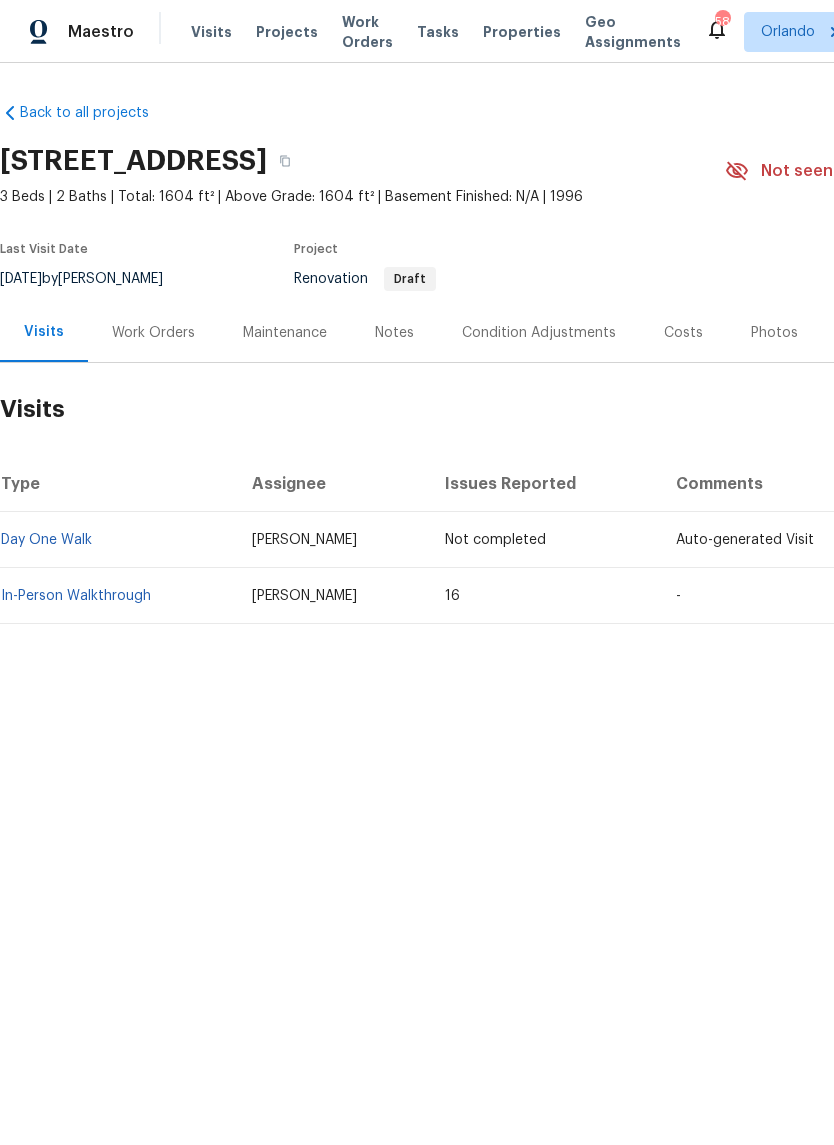 click on "In-Person Walkthrough" at bounding box center [76, 596] 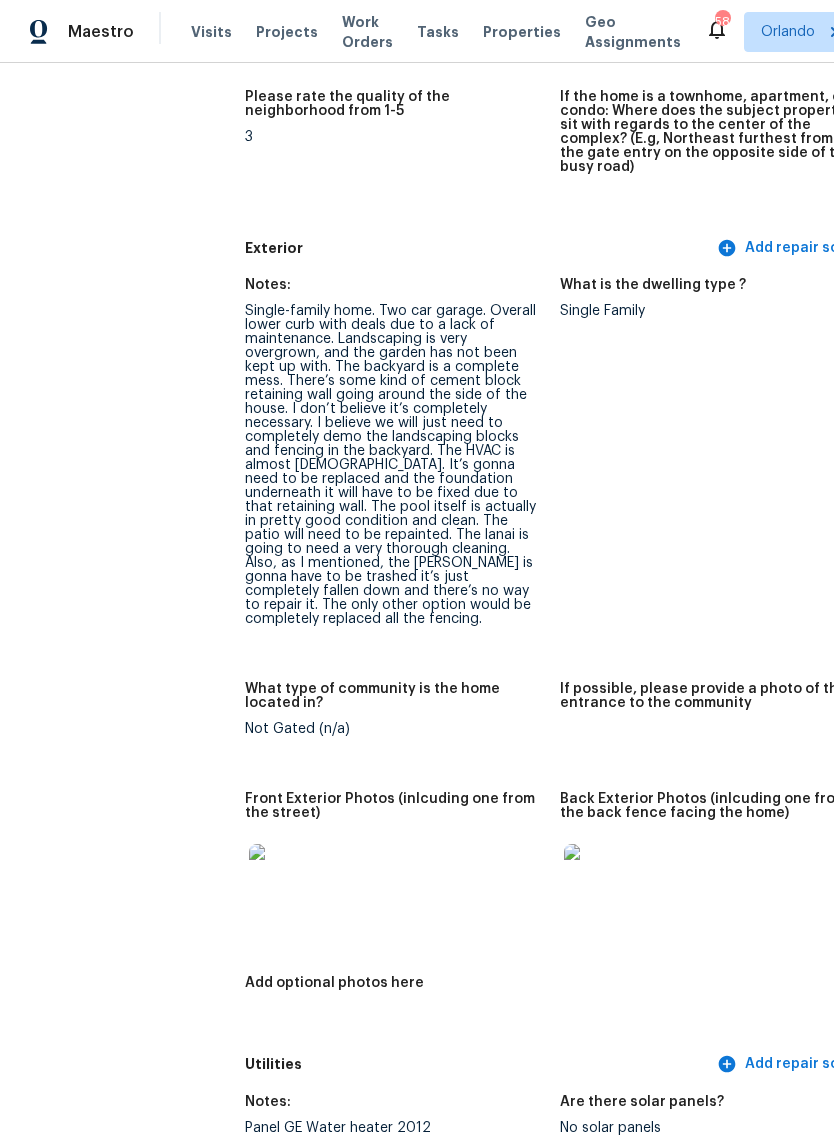 scroll, scrollTop: 714, scrollLeft: 0, axis: vertical 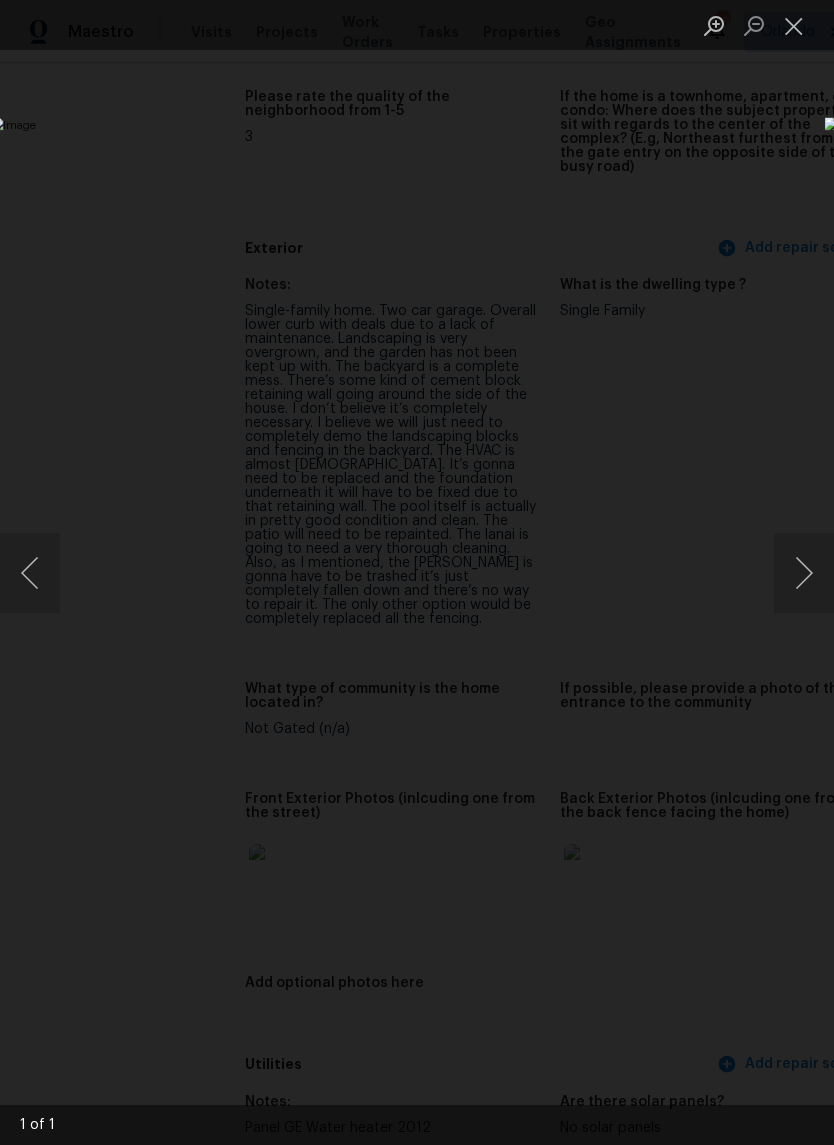 click at bounding box center [794, 25] 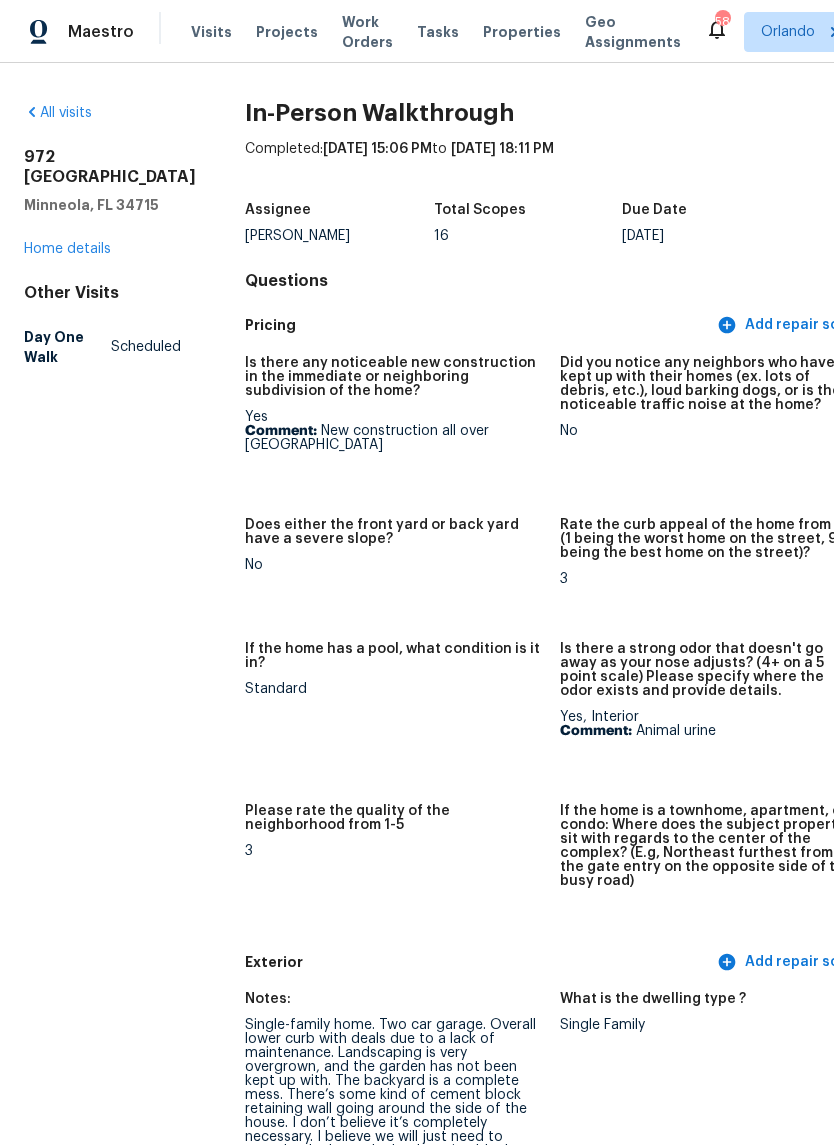 scroll, scrollTop: 0, scrollLeft: 0, axis: both 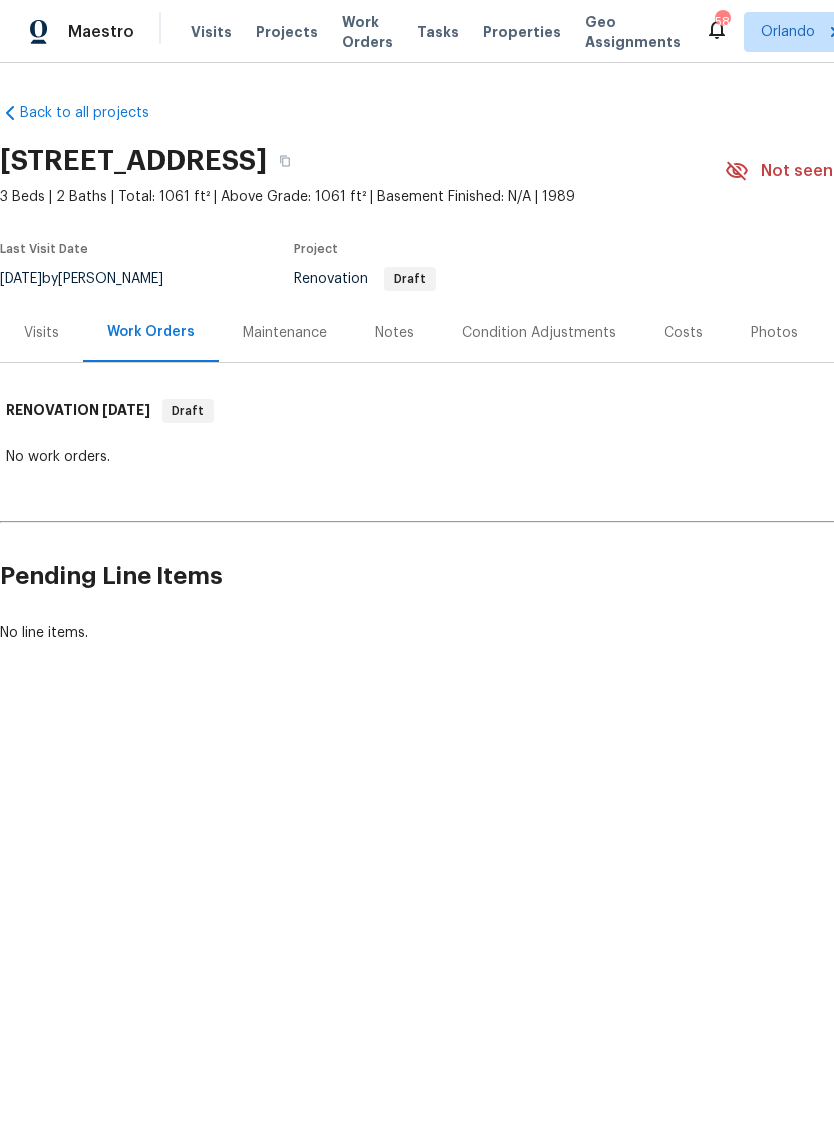 click on "Visits" at bounding box center [41, 333] 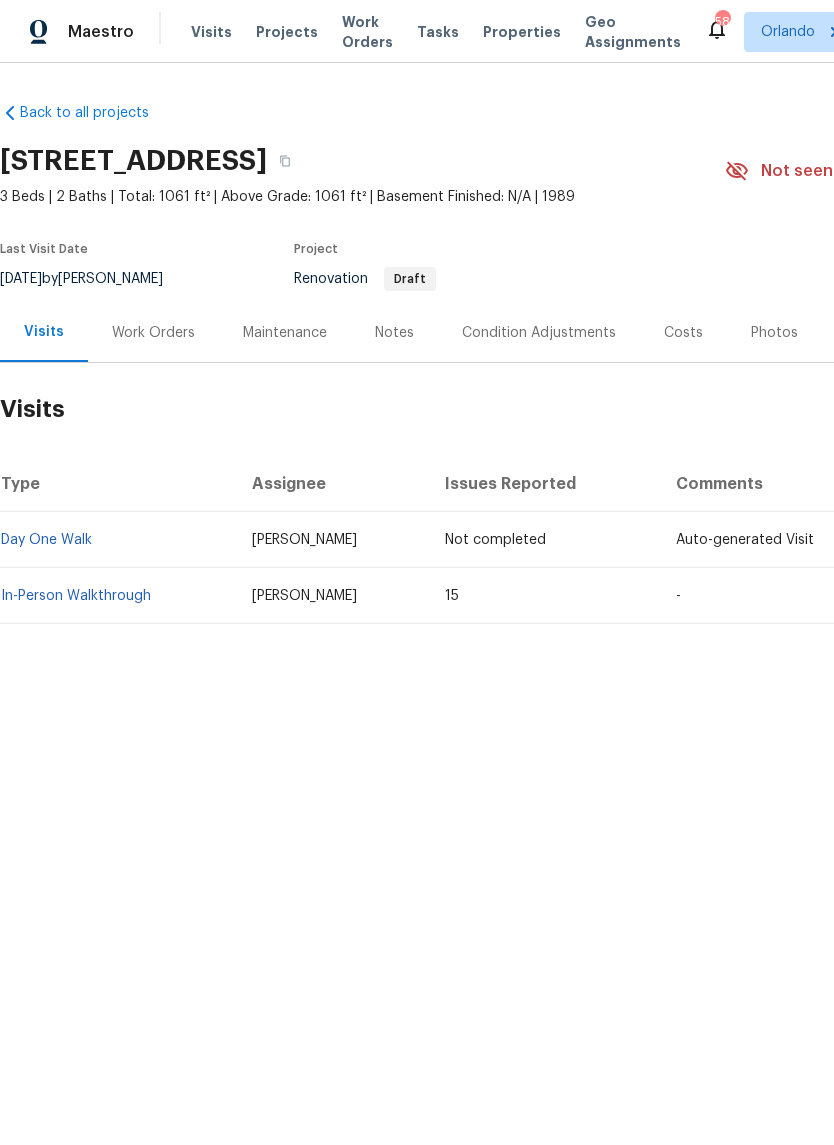 click on "In-Person Walkthrough" at bounding box center (76, 596) 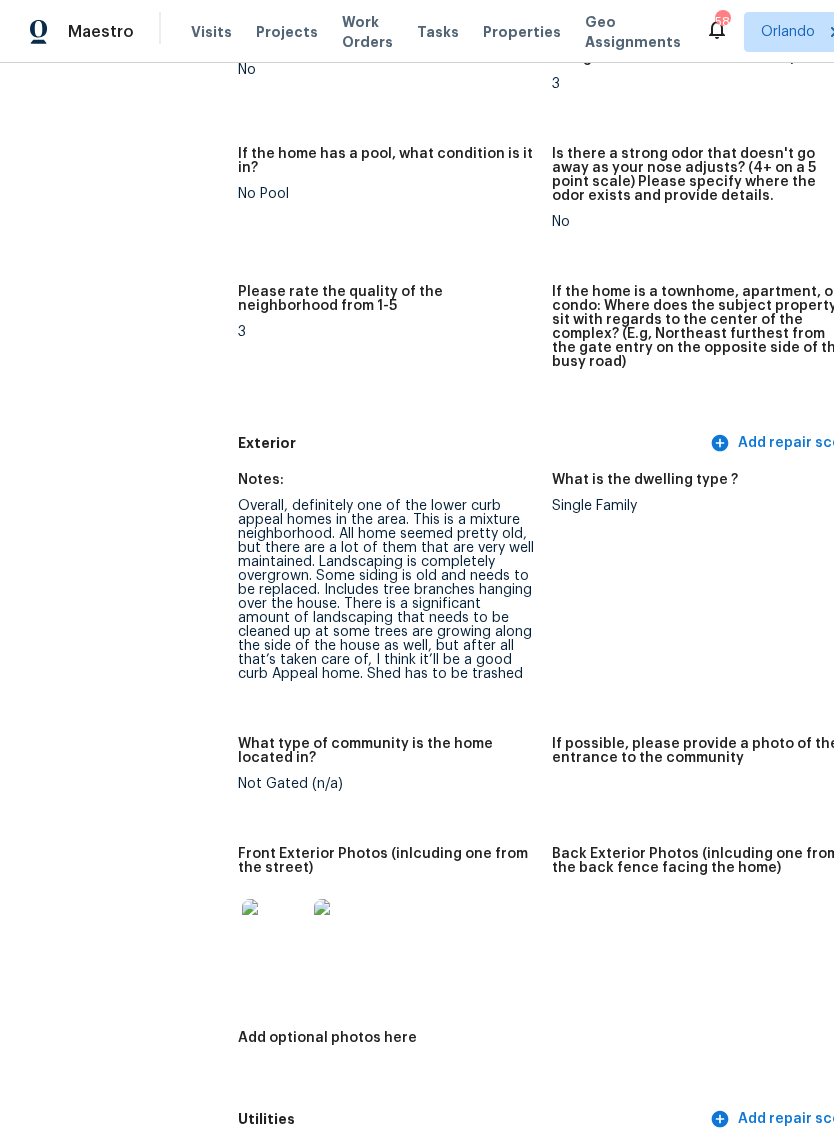scroll, scrollTop: 472, scrollLeft: 6, axis: both 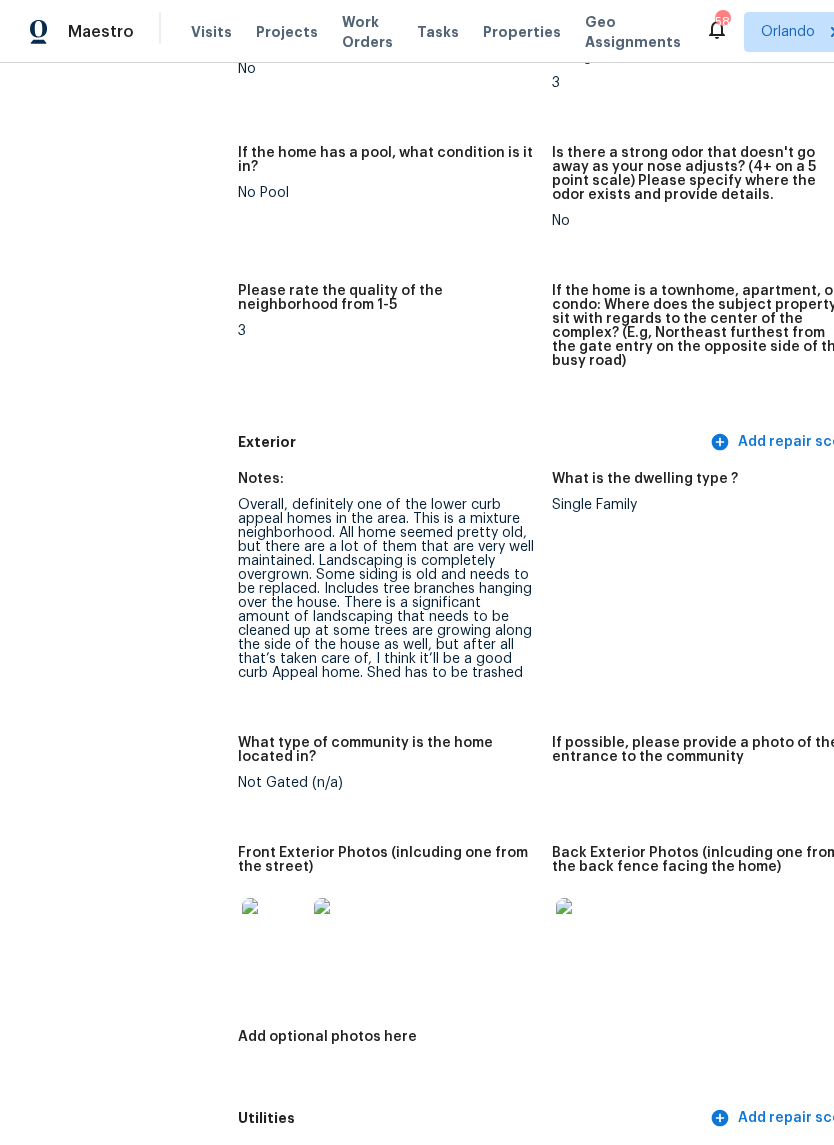 click at bounding box center [274, 930] 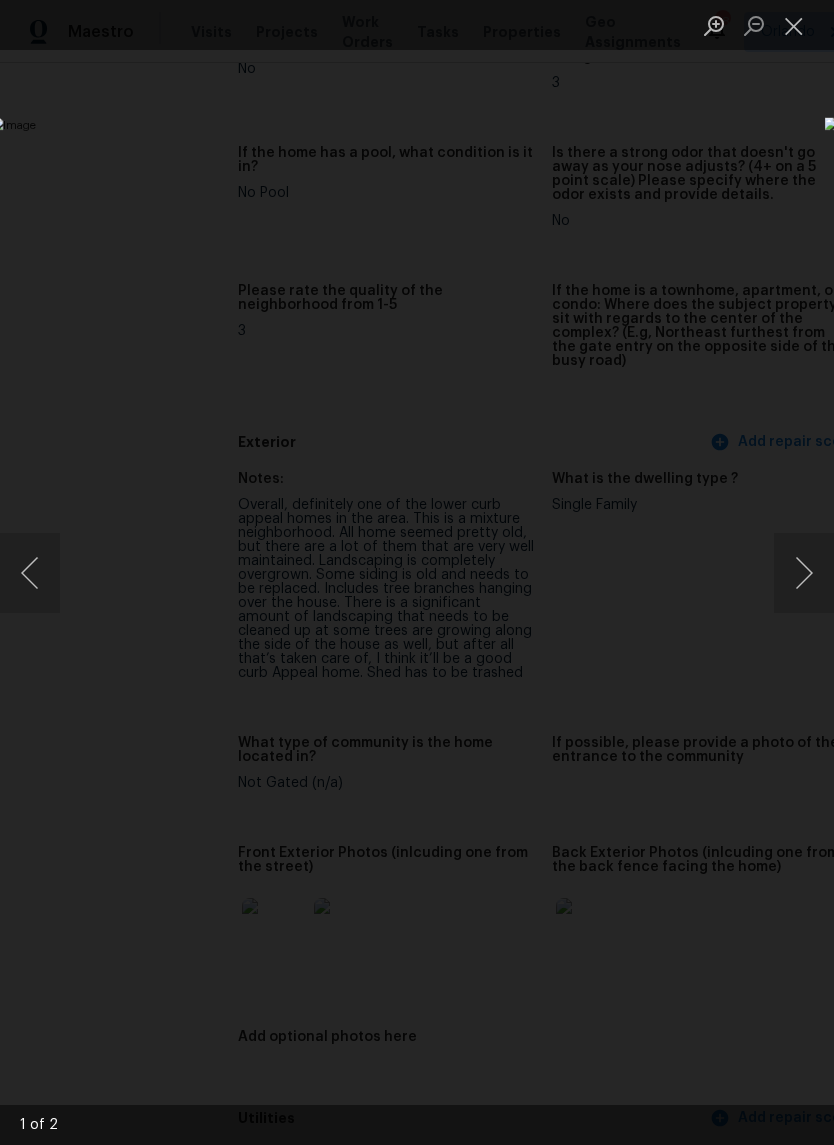 click at bounding box center (794, 25) 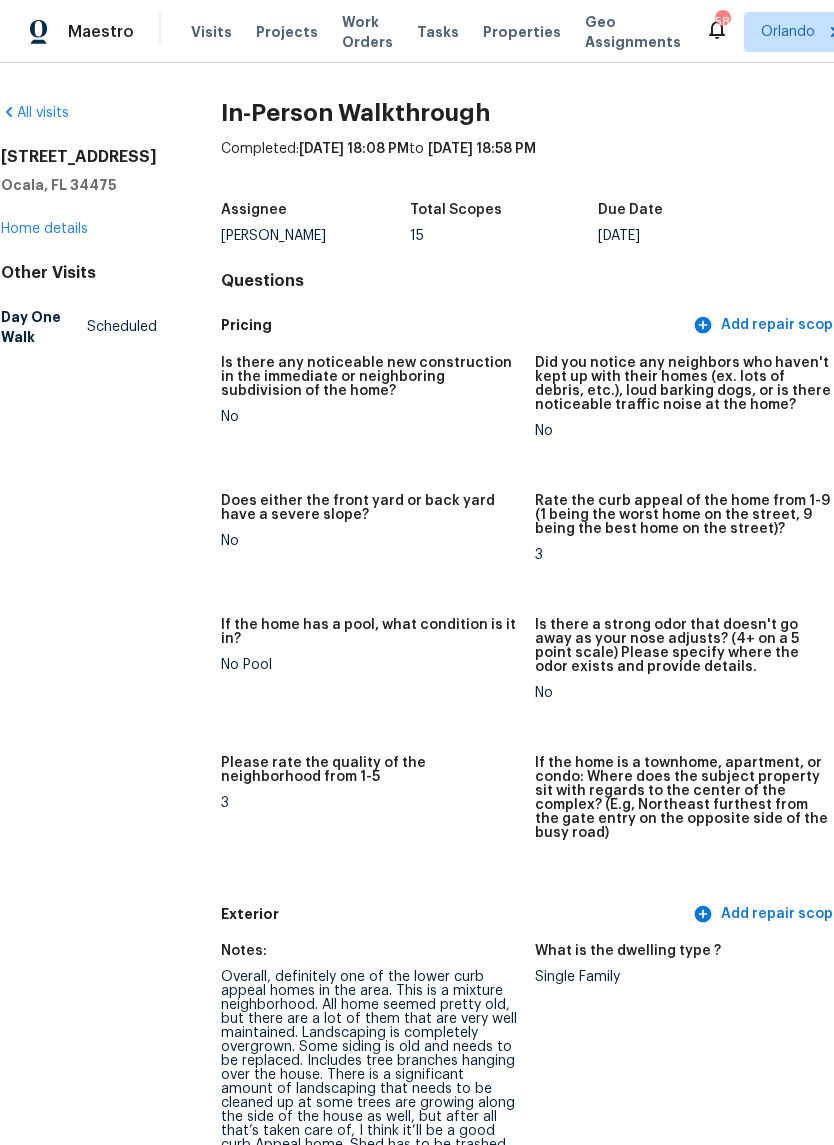 scroll, scrollTop: 0, scrollLeft: 23, axis: horizontal 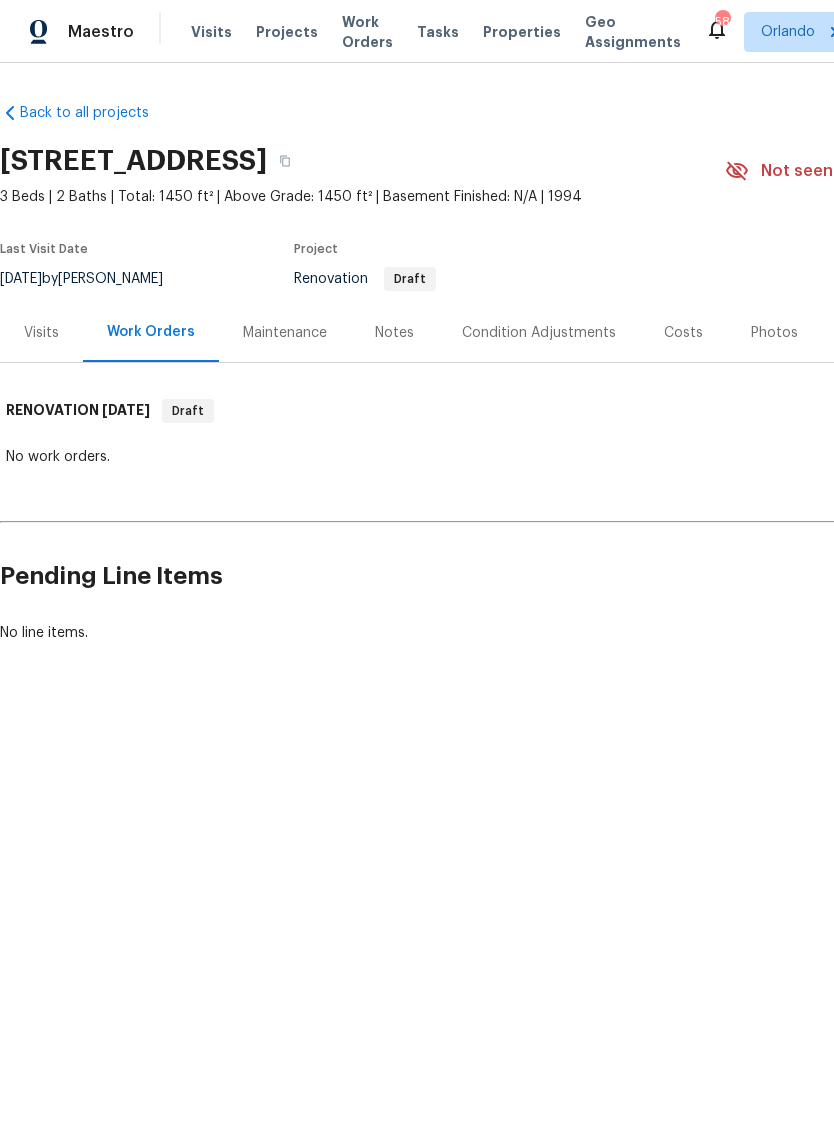 click on "Visits" at bounding box center [41, 332] 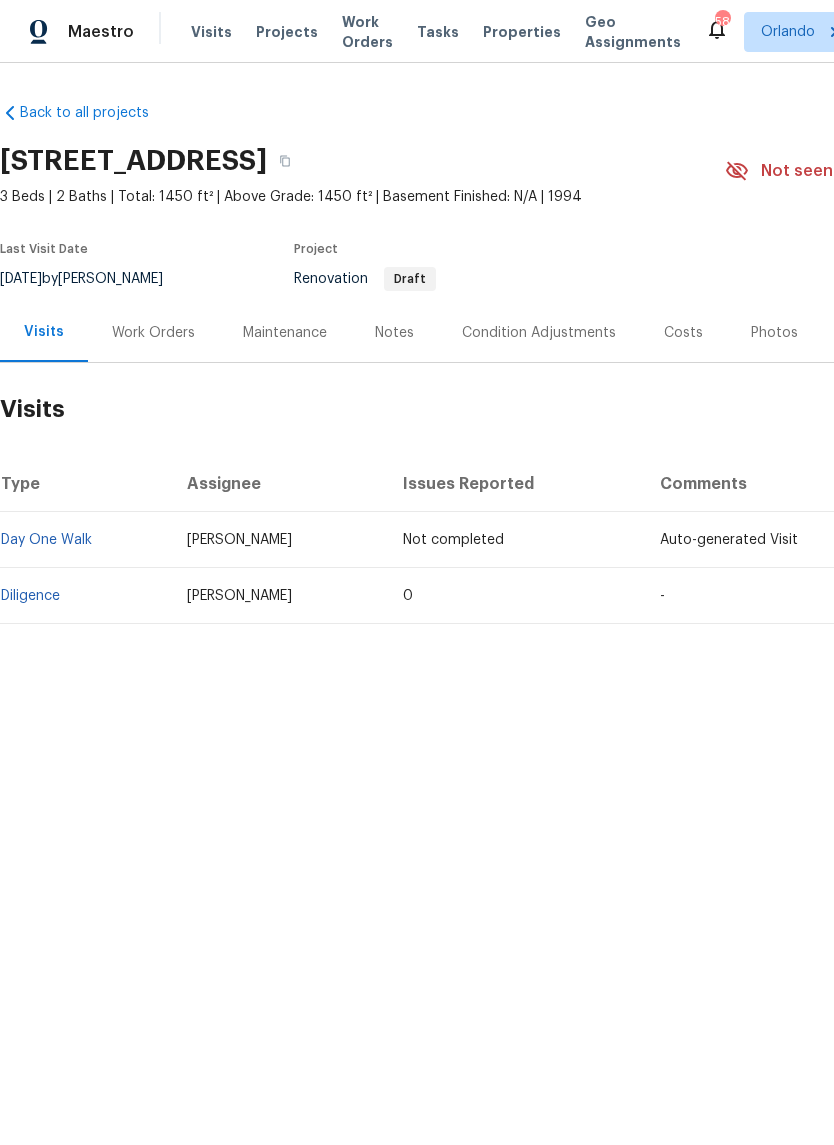 scroll, scrollTop: 0, scrollLeft: 0, axis: both 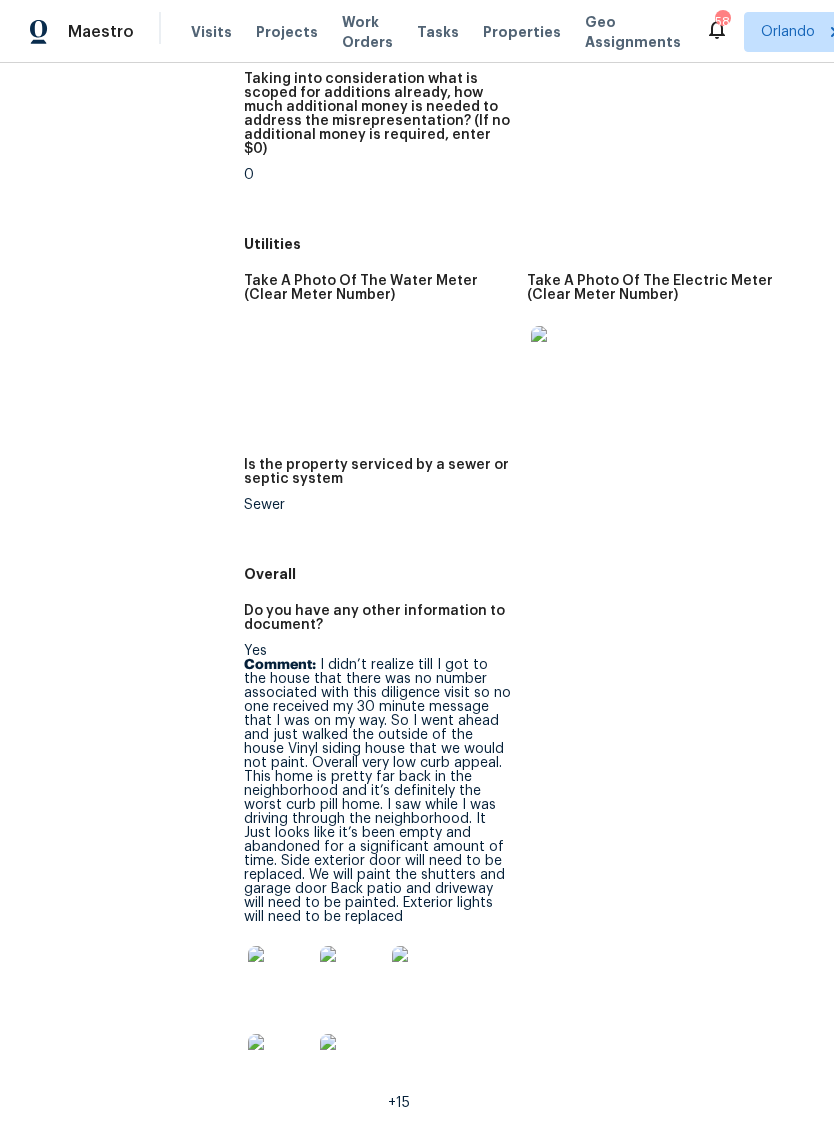 click at bounding box center [280, 978] 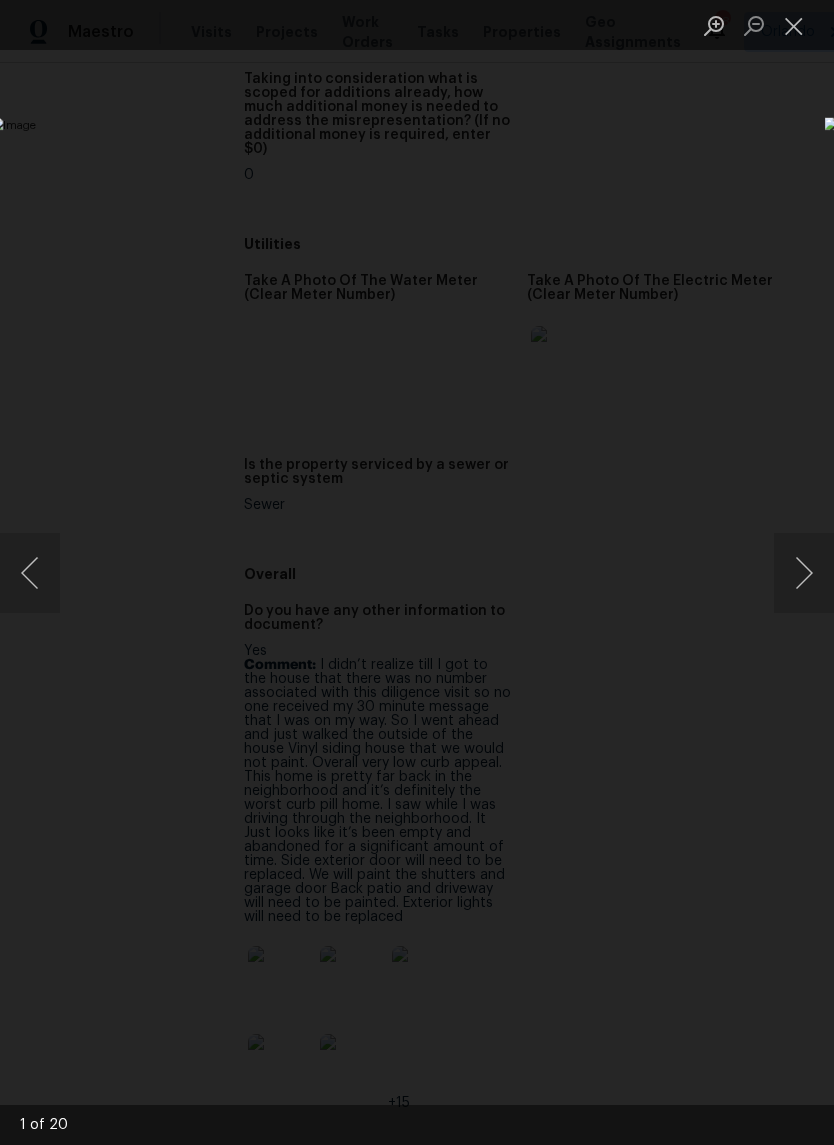 click at bounding box center (804, 573) 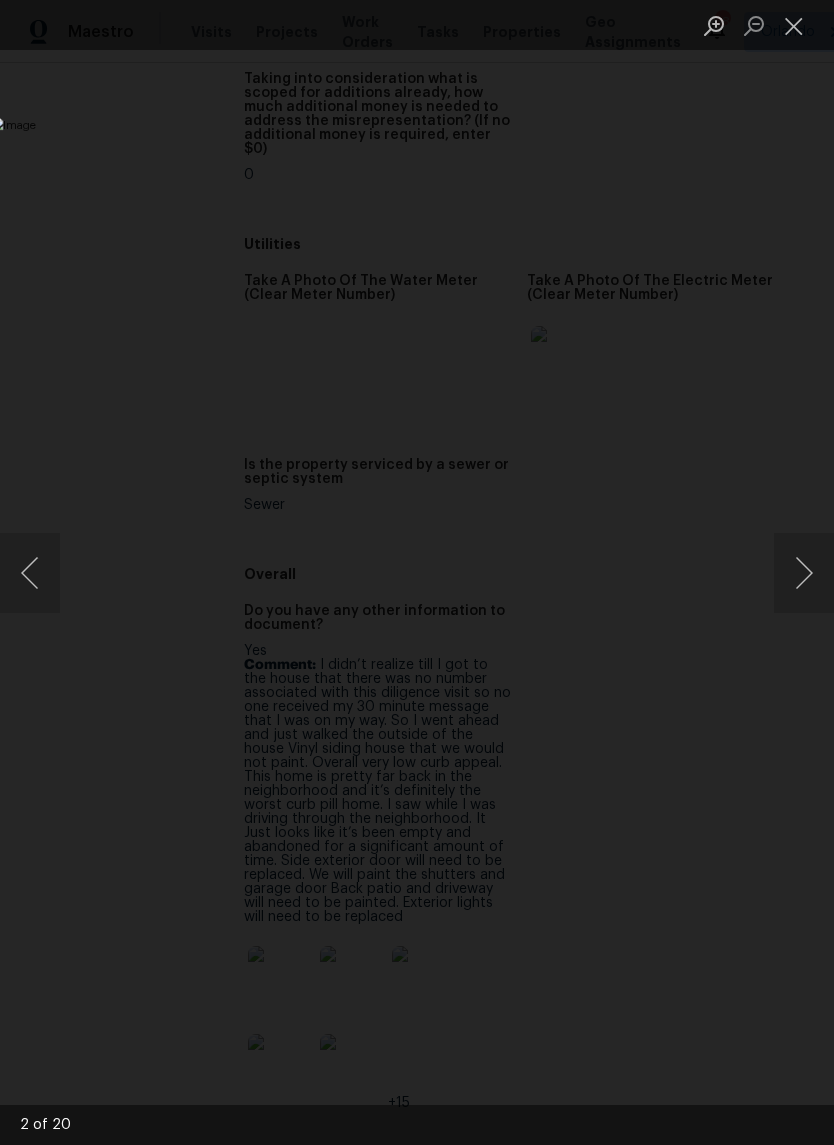 click at bounding box center (804, 573) 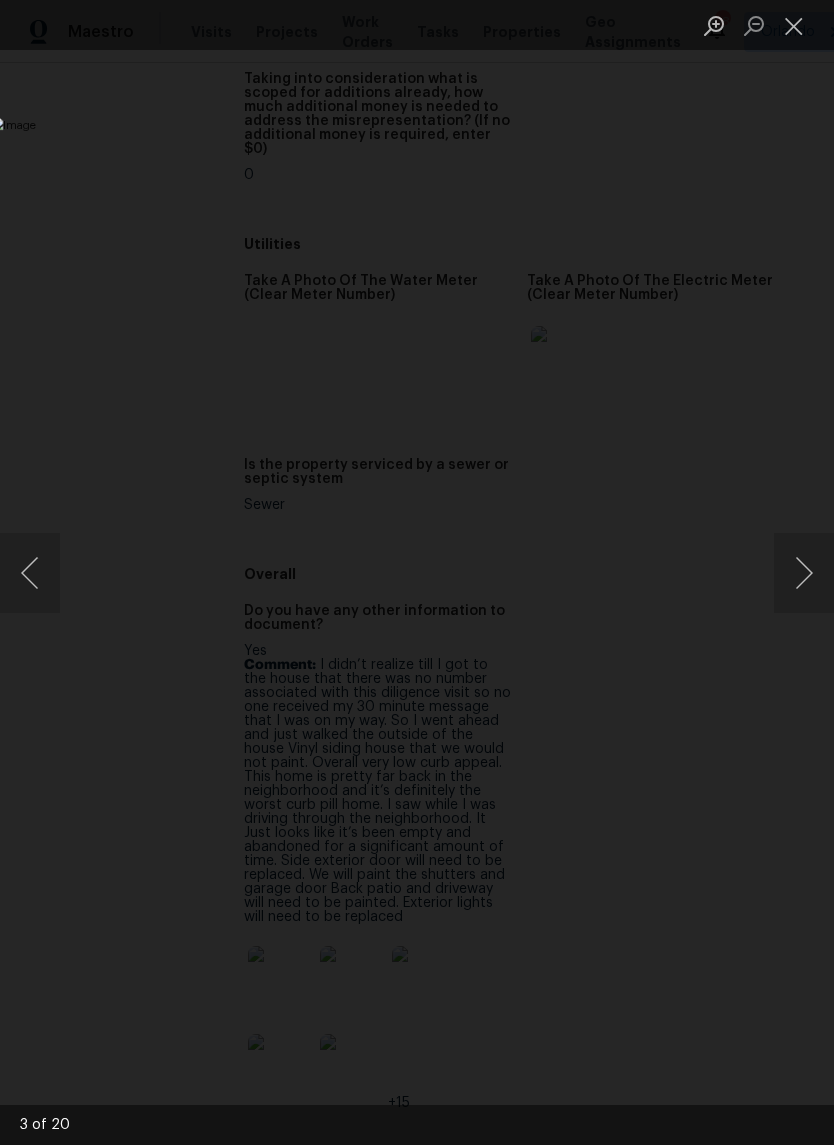 click at bounding box center [804, 573] 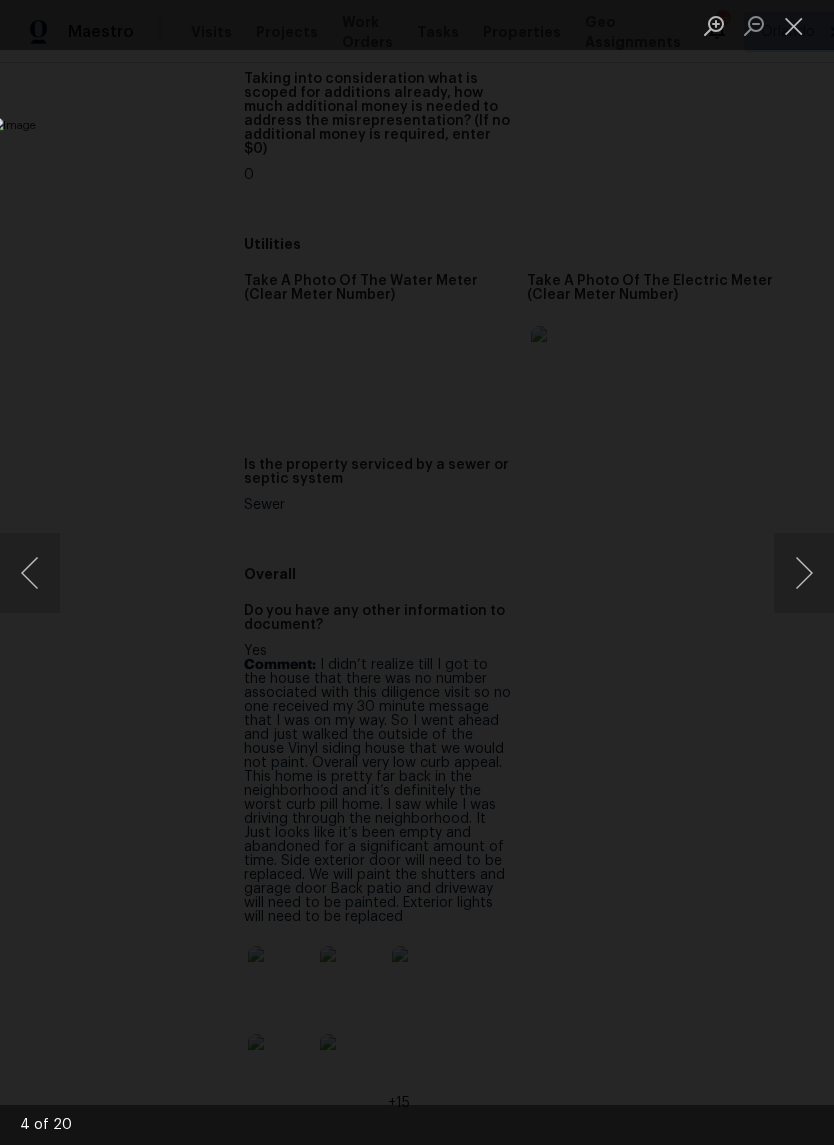 click at bounding box center (804, 573) 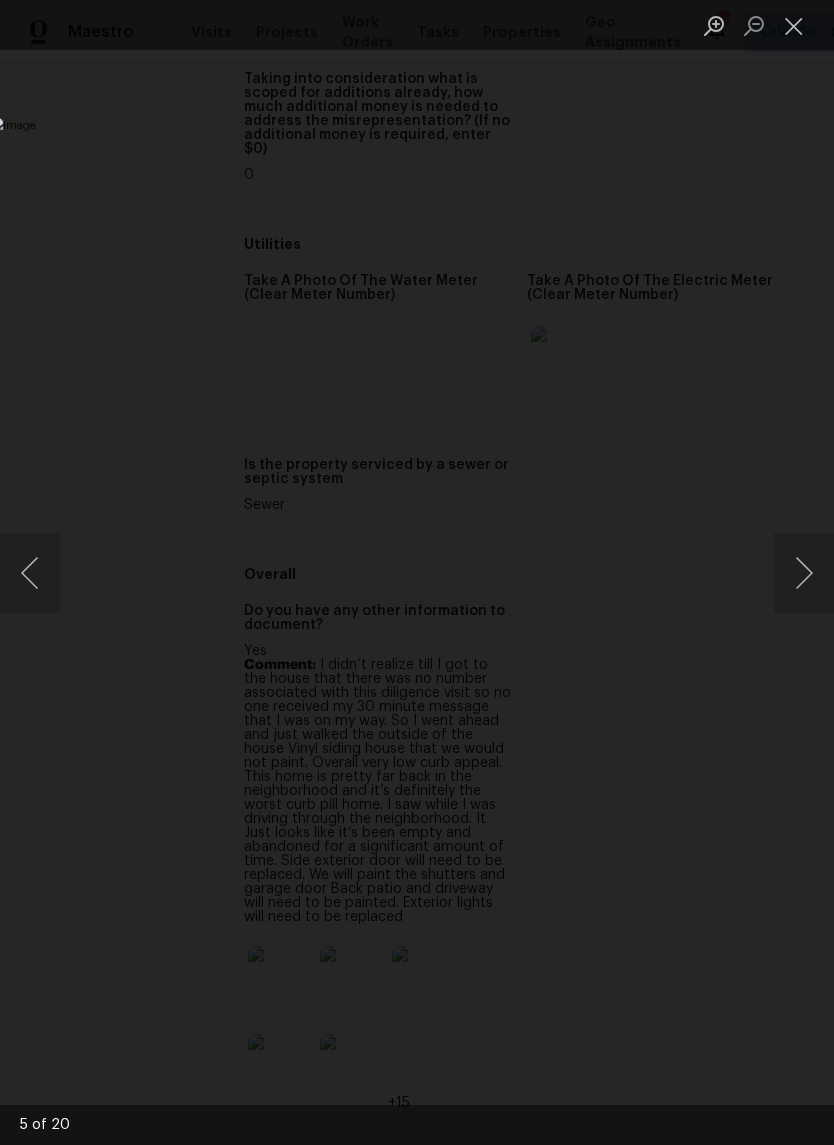 click at bounding box center [804, 573] 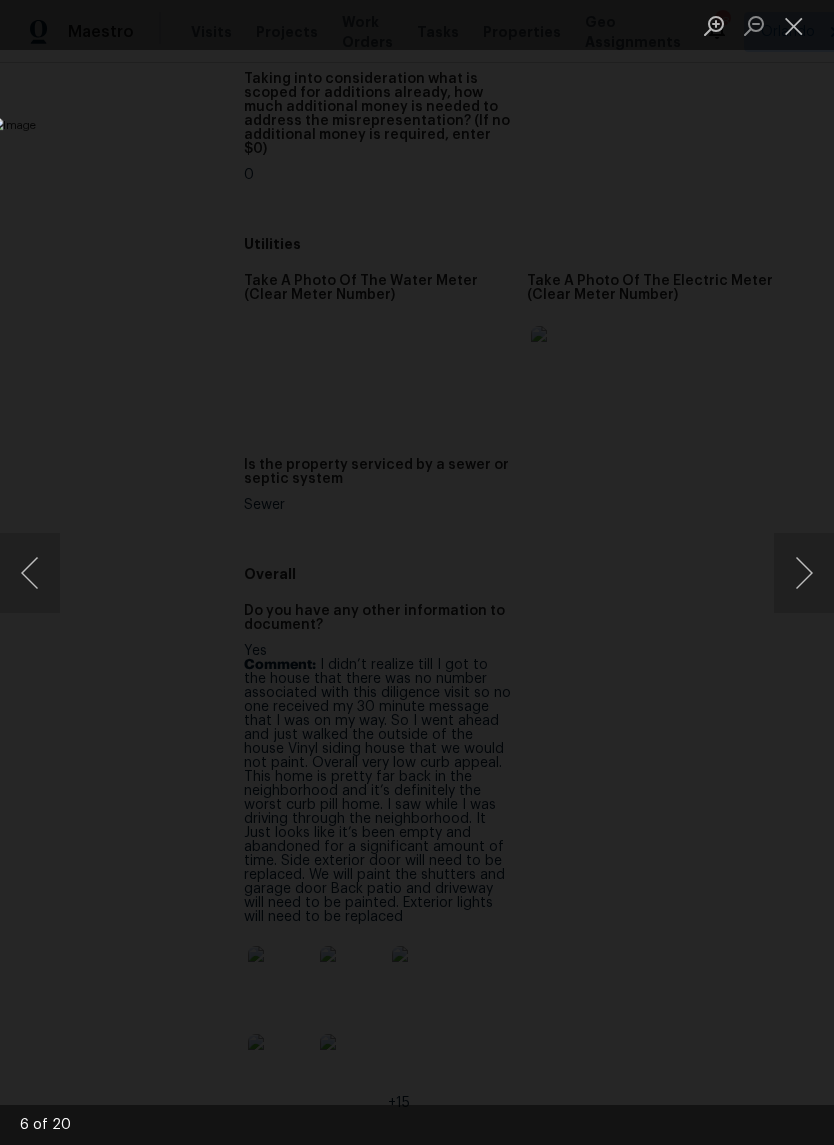 click at bounding box center (794, 25) 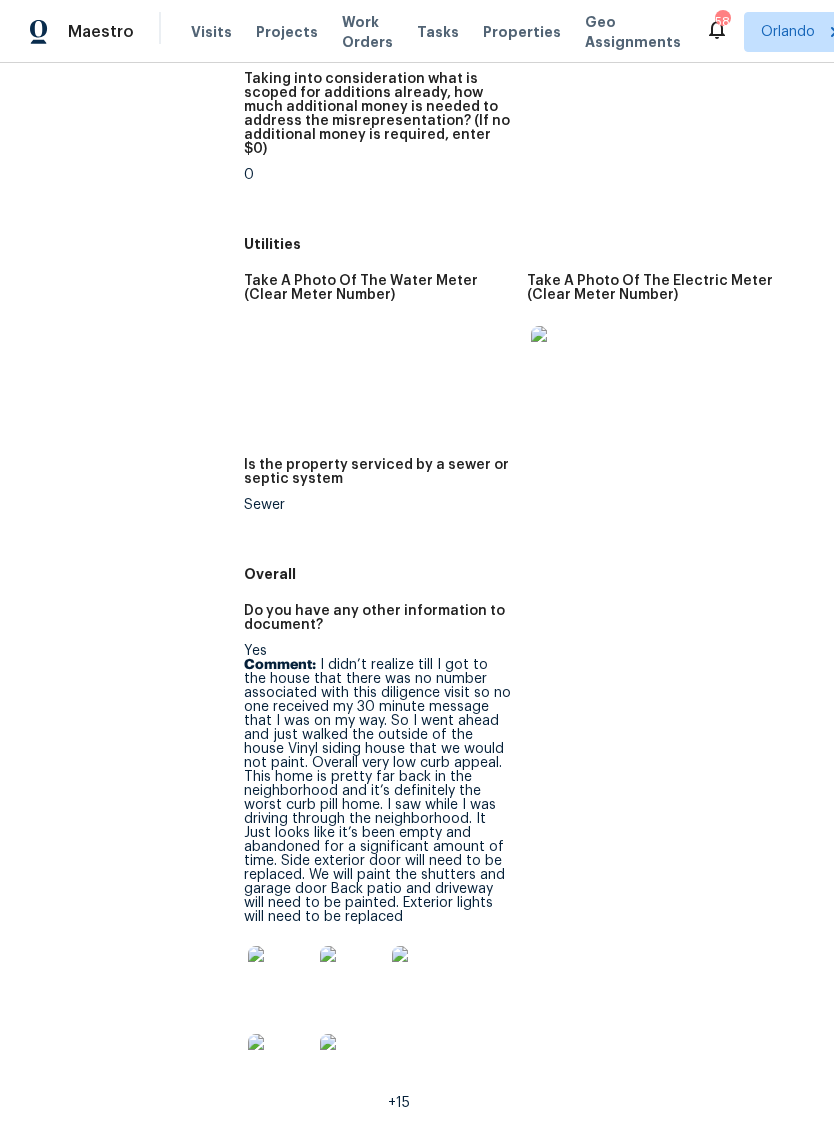 scroll, scrollTop: 49, scrollLeft: 0, axis: vertical 